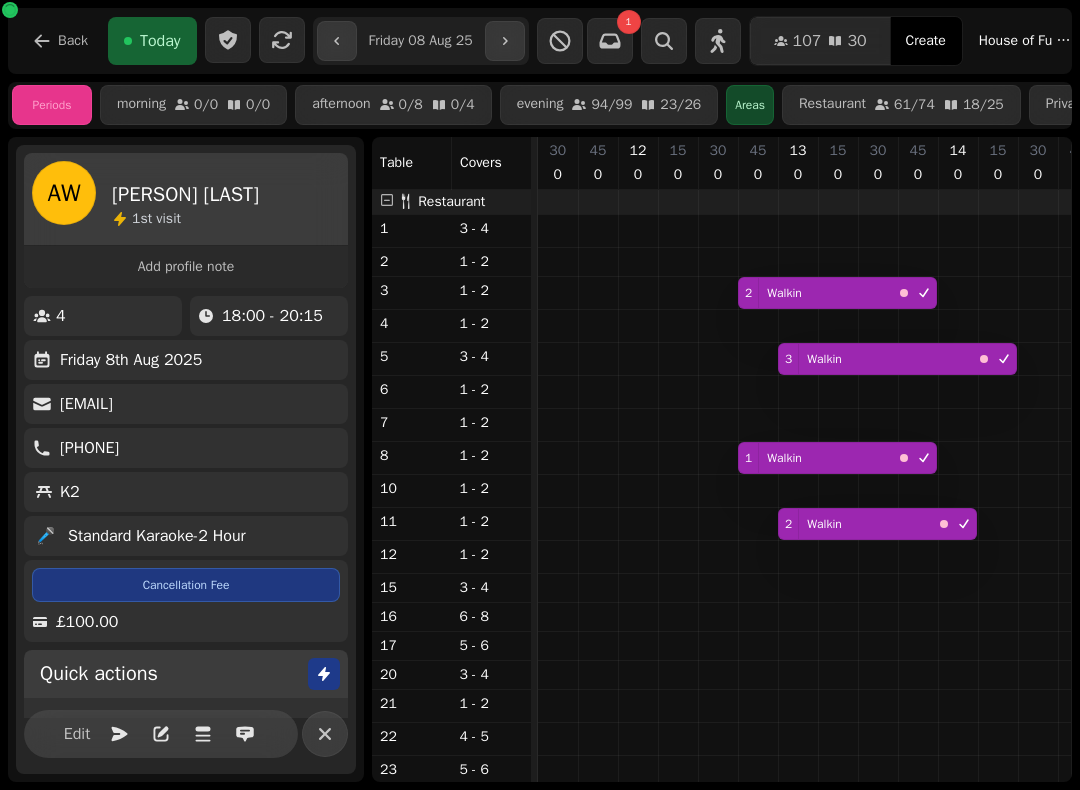 select on "**********" 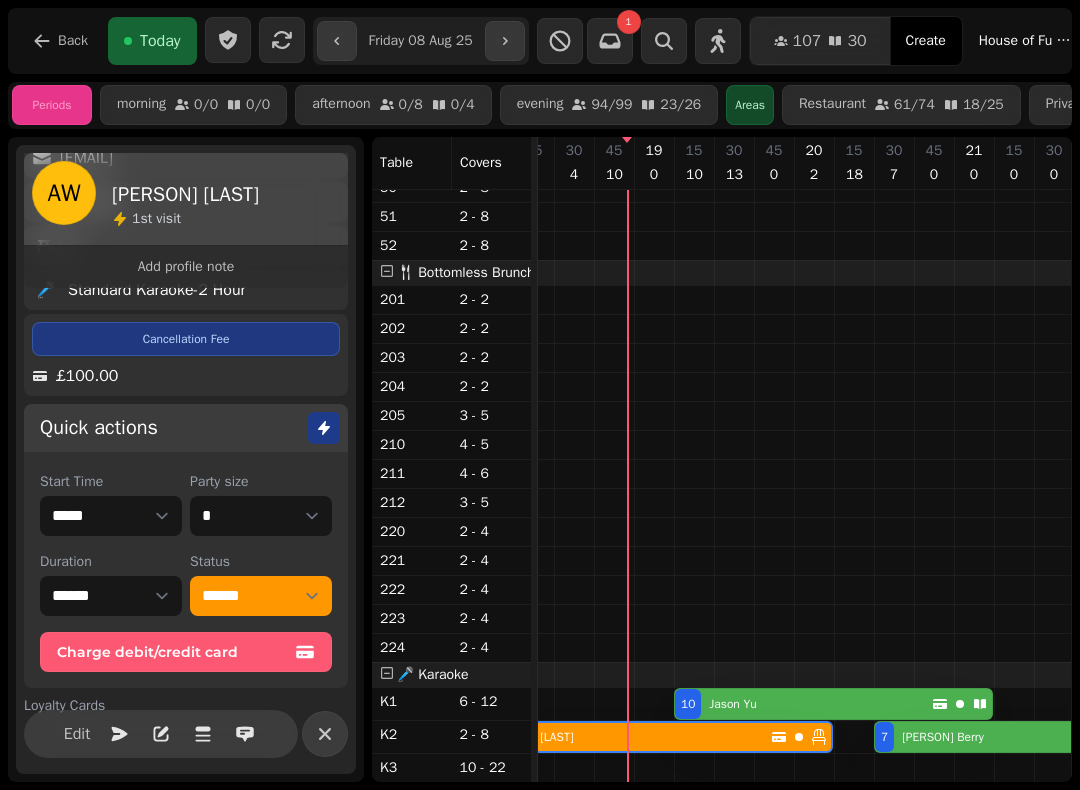 scroll, scrollTop: 1169, scrollLeft: 1090, axis: both 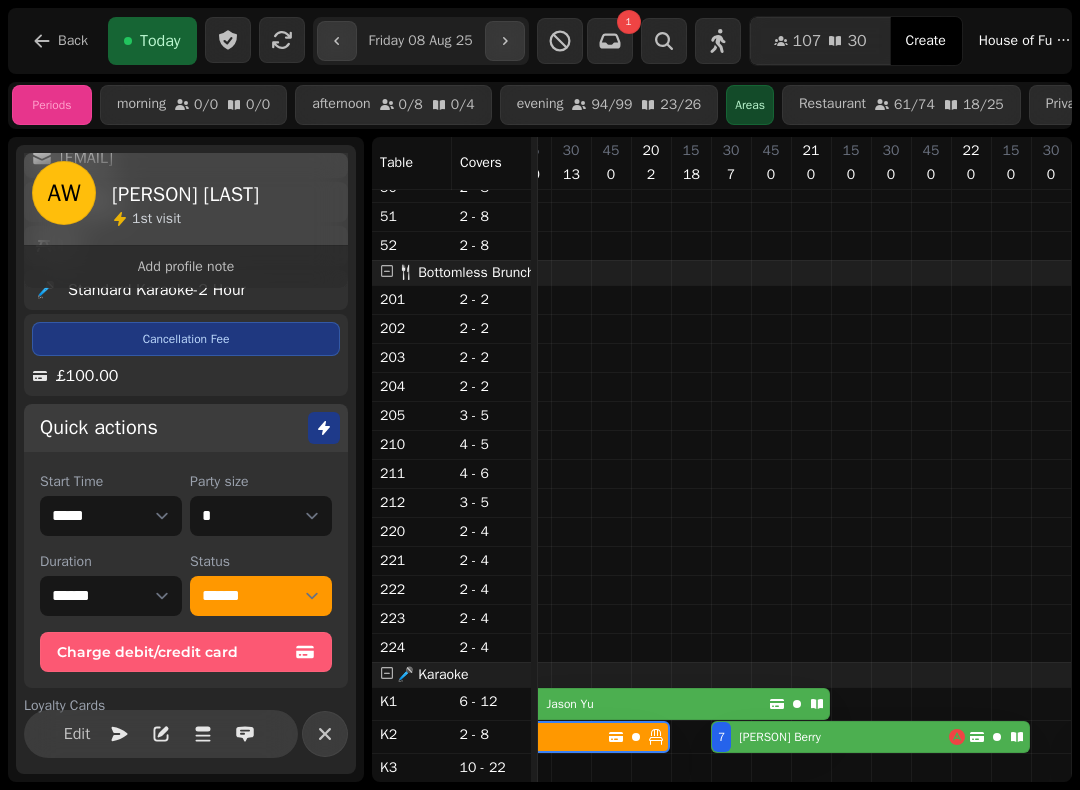 click 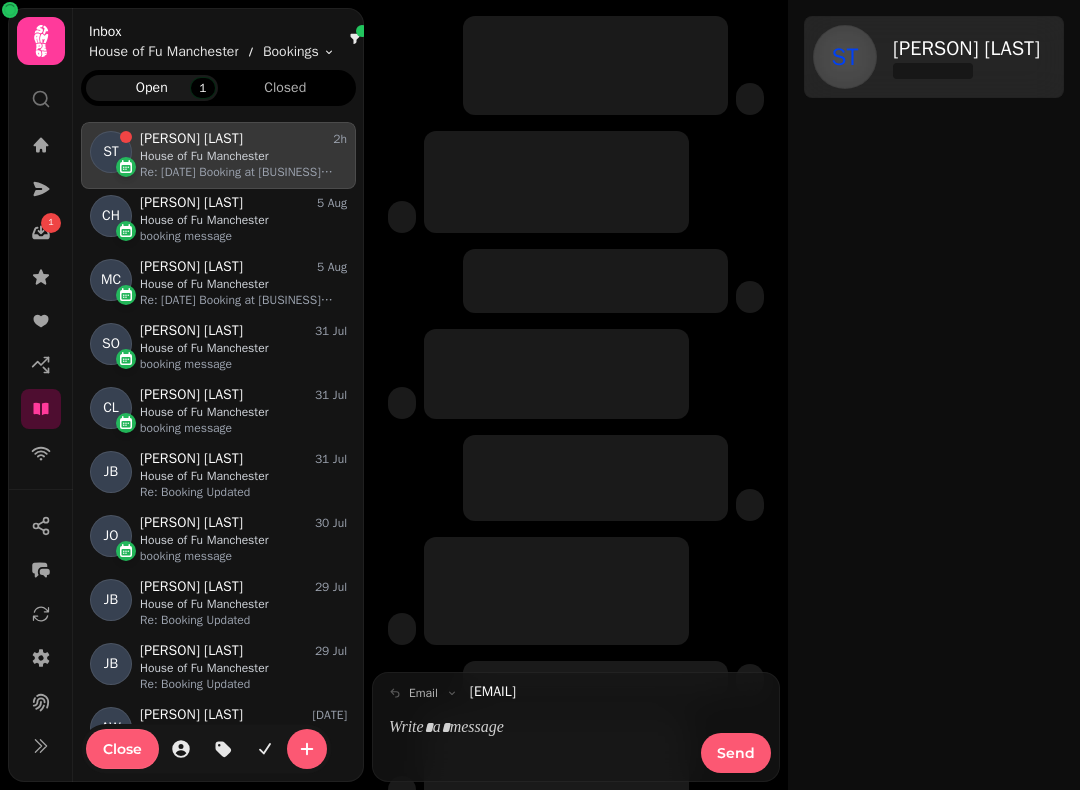 scroll, scrollTop: 1, scrollLeft: 1, axis: both 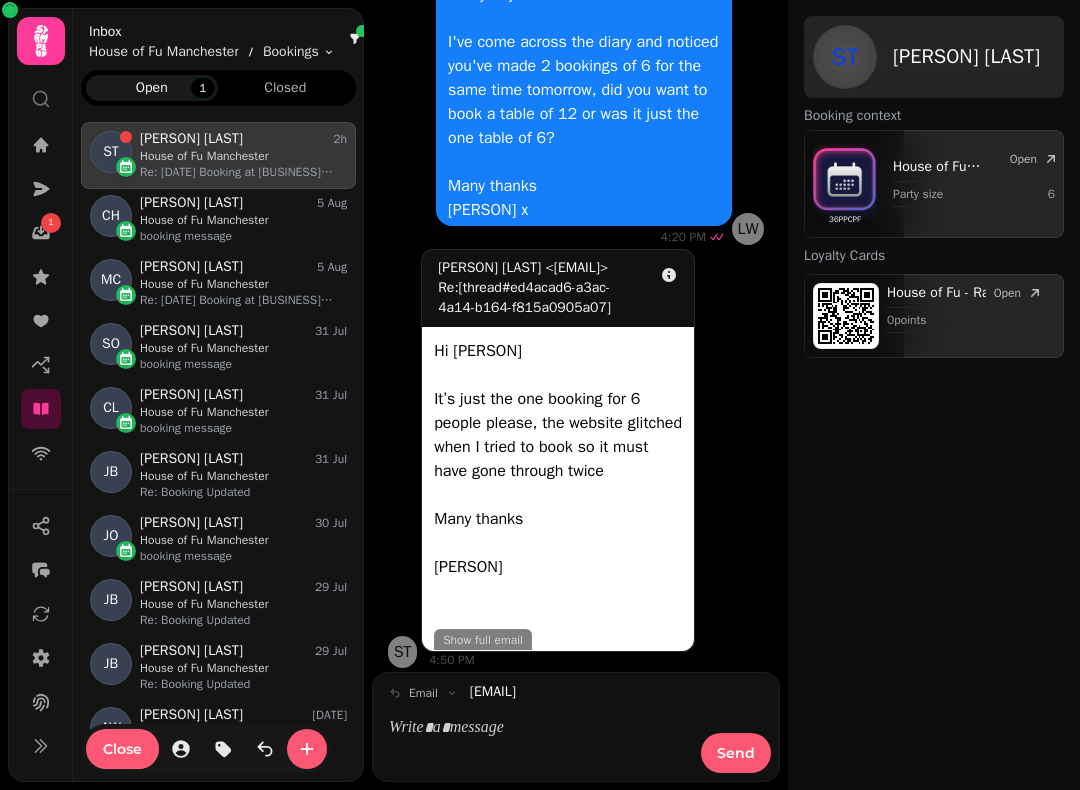 click 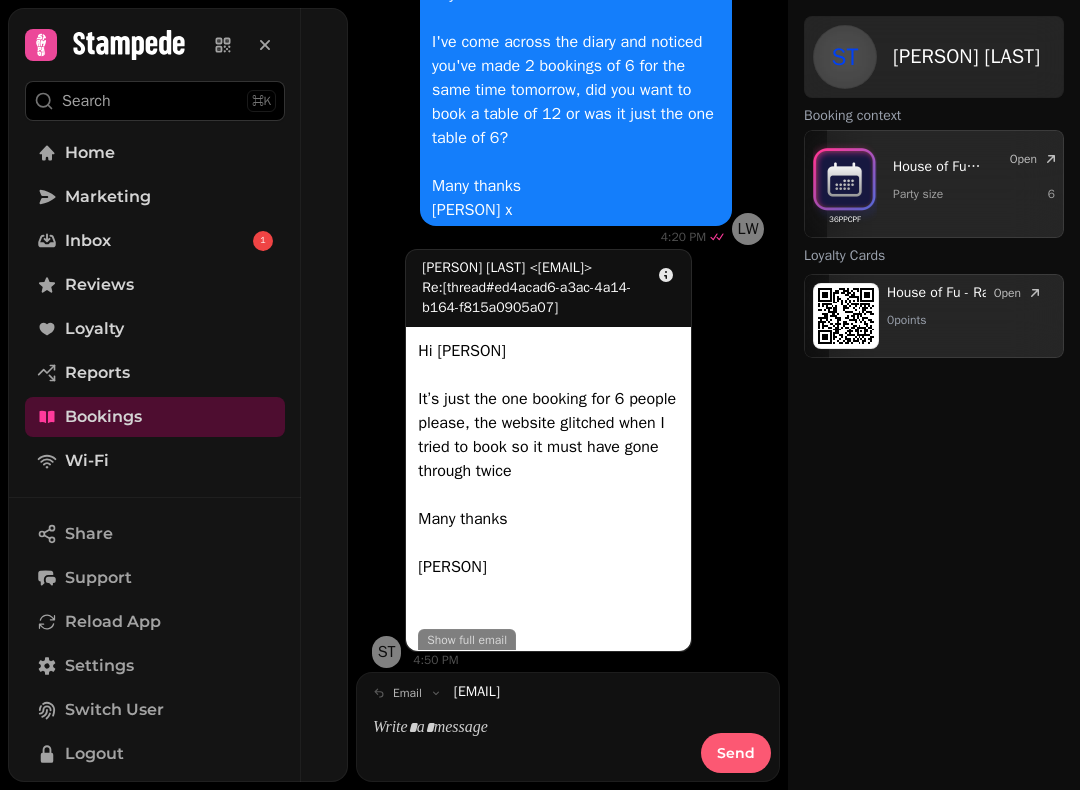 click on "Home" at bounding box center (155, 153) 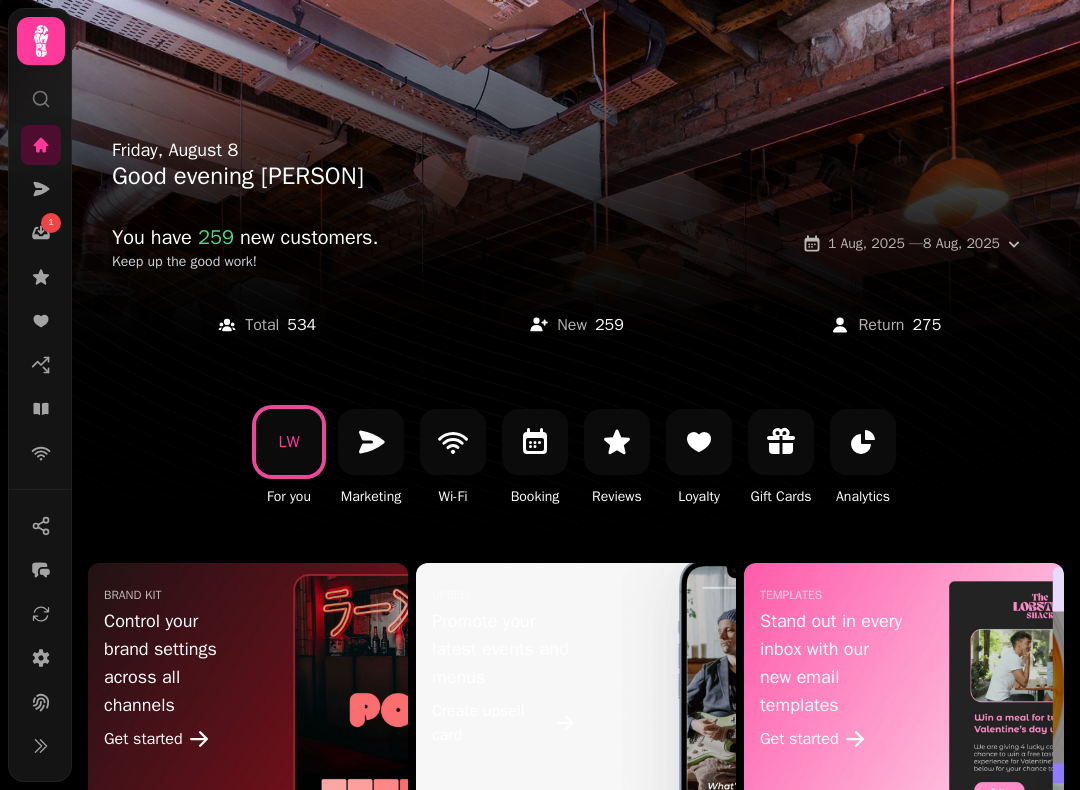 click 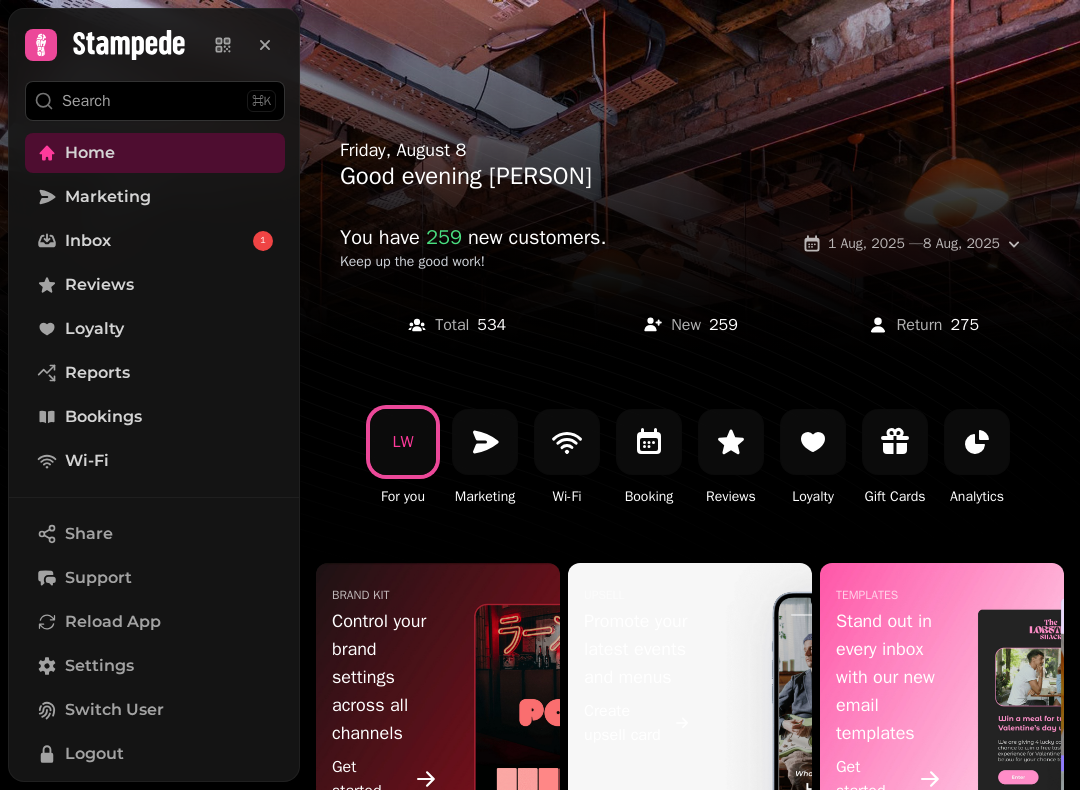 click 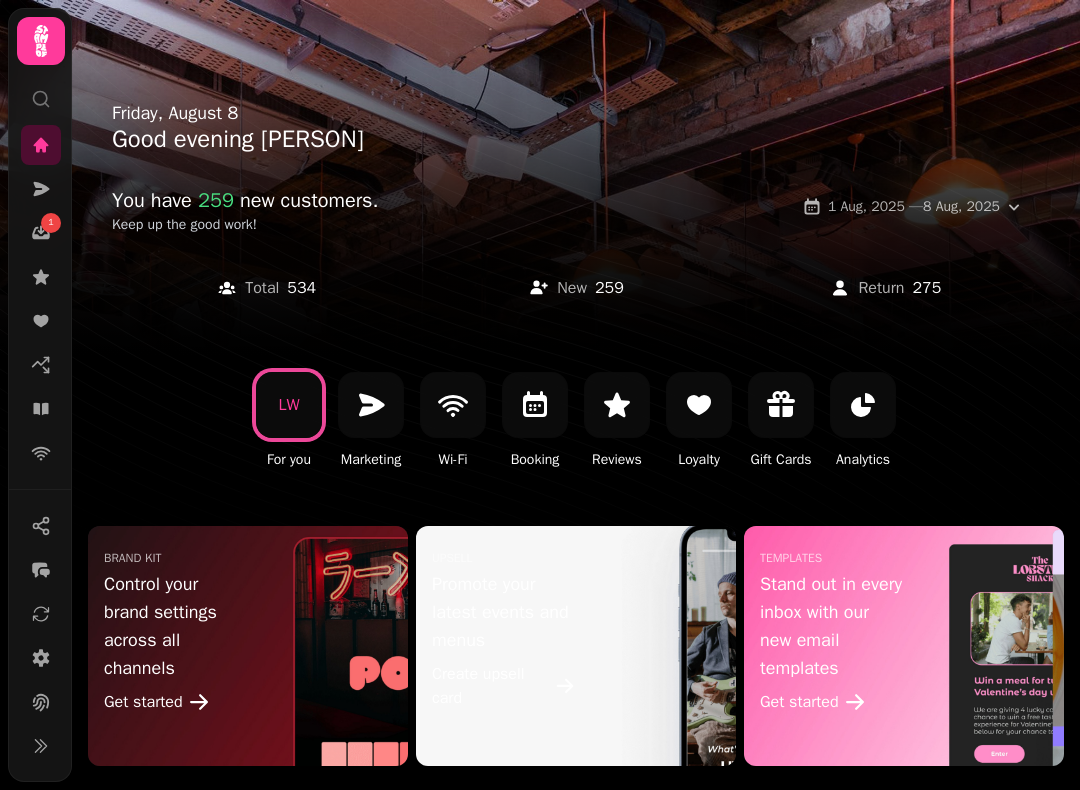 click 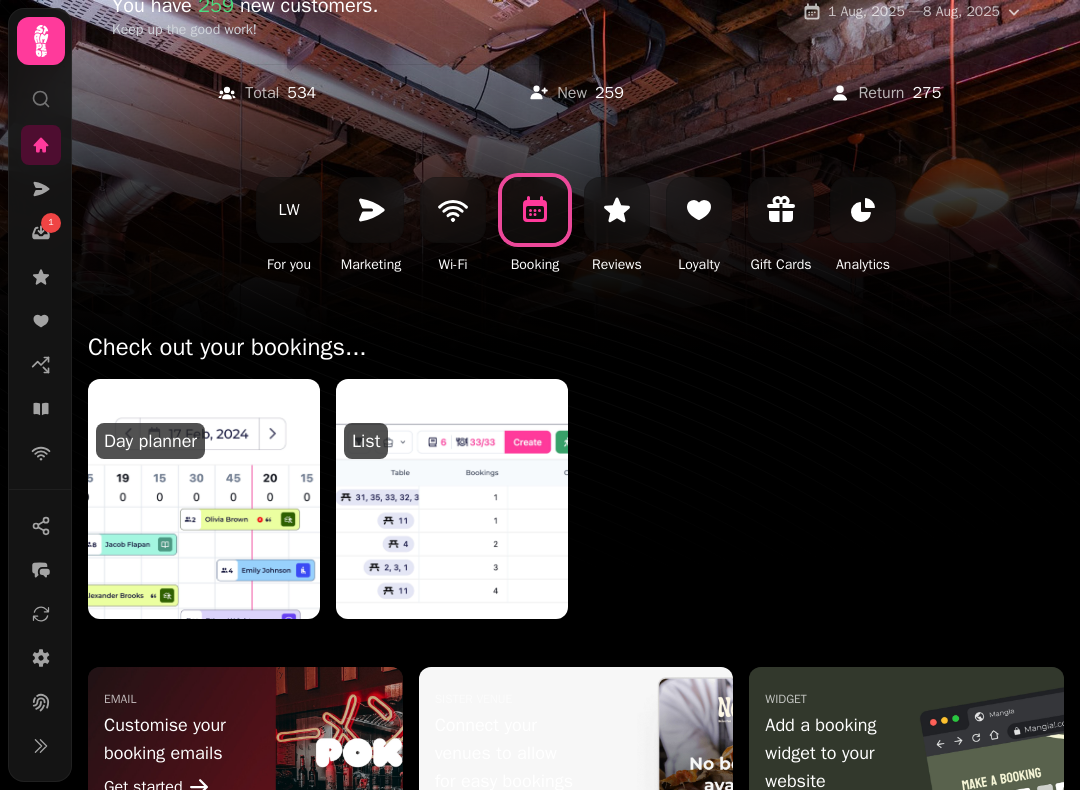 scroll, scrollTop: 249, scrollLeft: 0, axis: vertical 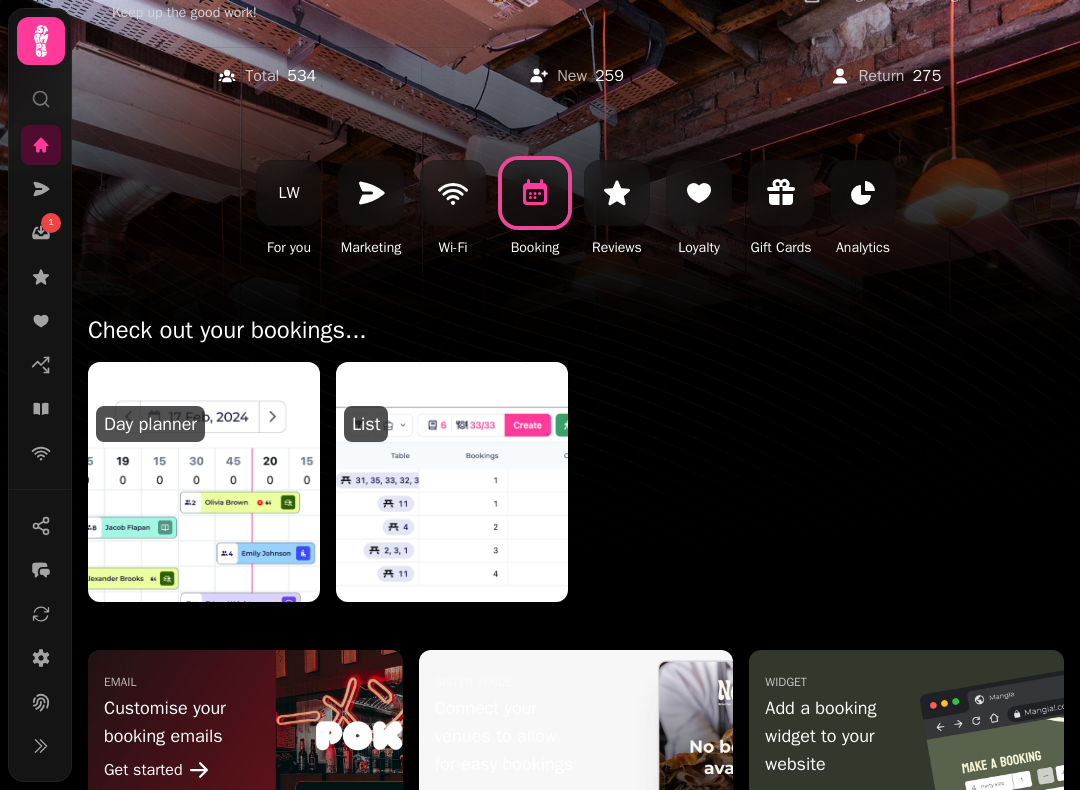 click at bounding box center [204, 482] 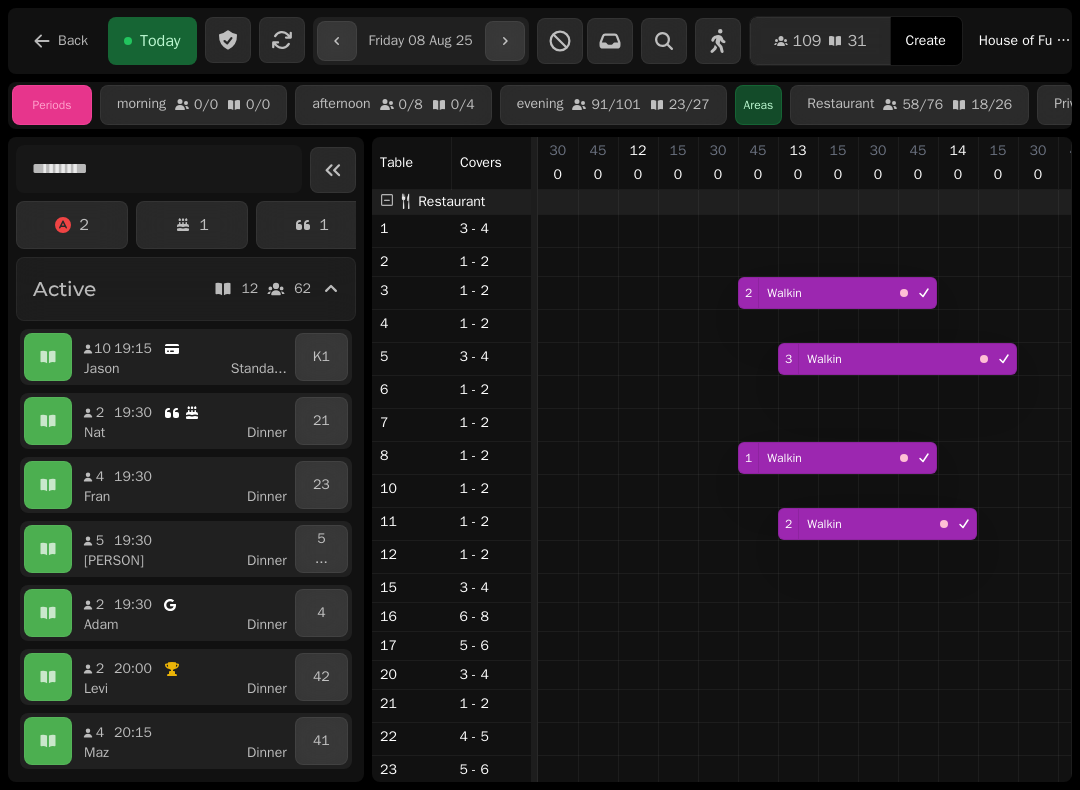 scroll, scrollTop: 0, scrollLeft: 1228, axis: horizontal 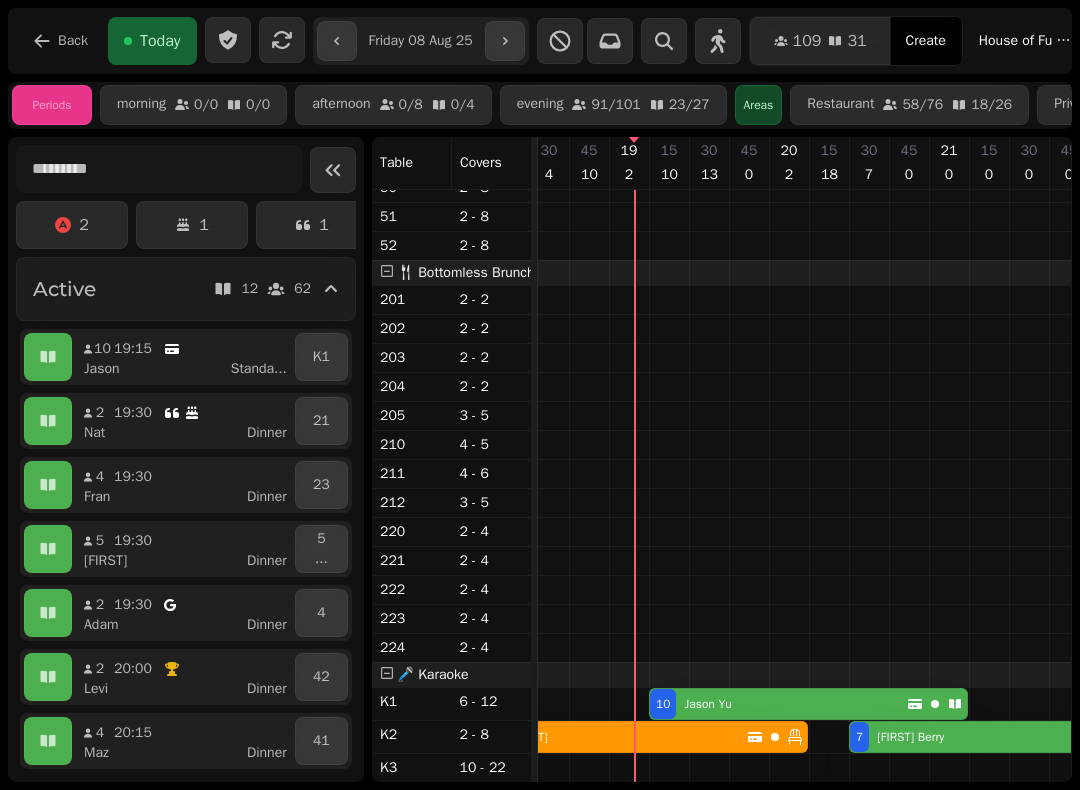click on "10 Jason   Yu" at bounding box center [778, 704] 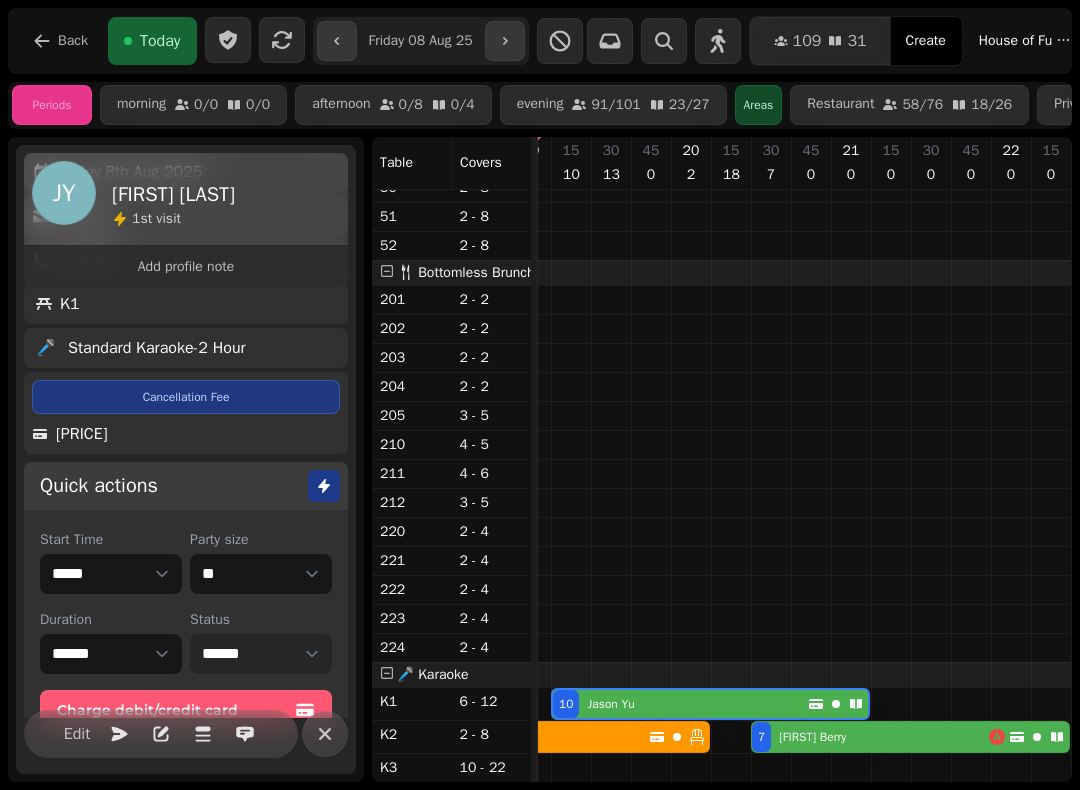 click on "**********" at bounding box center [261, 654] 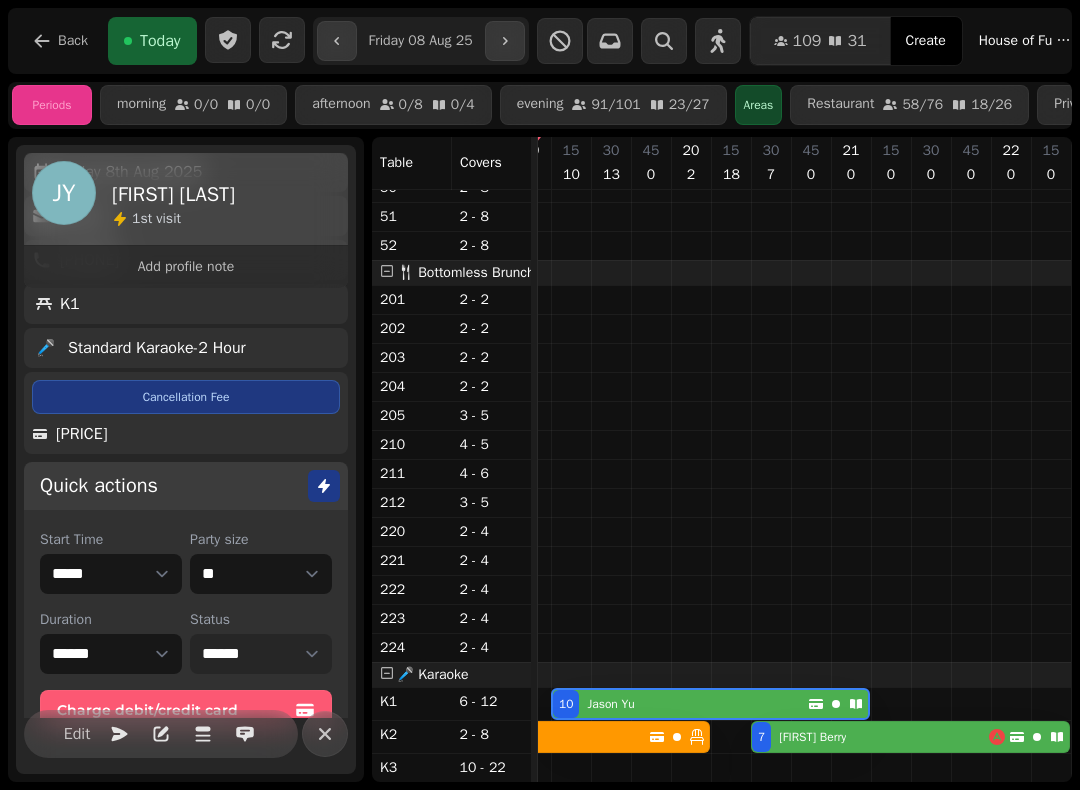 select on "******" 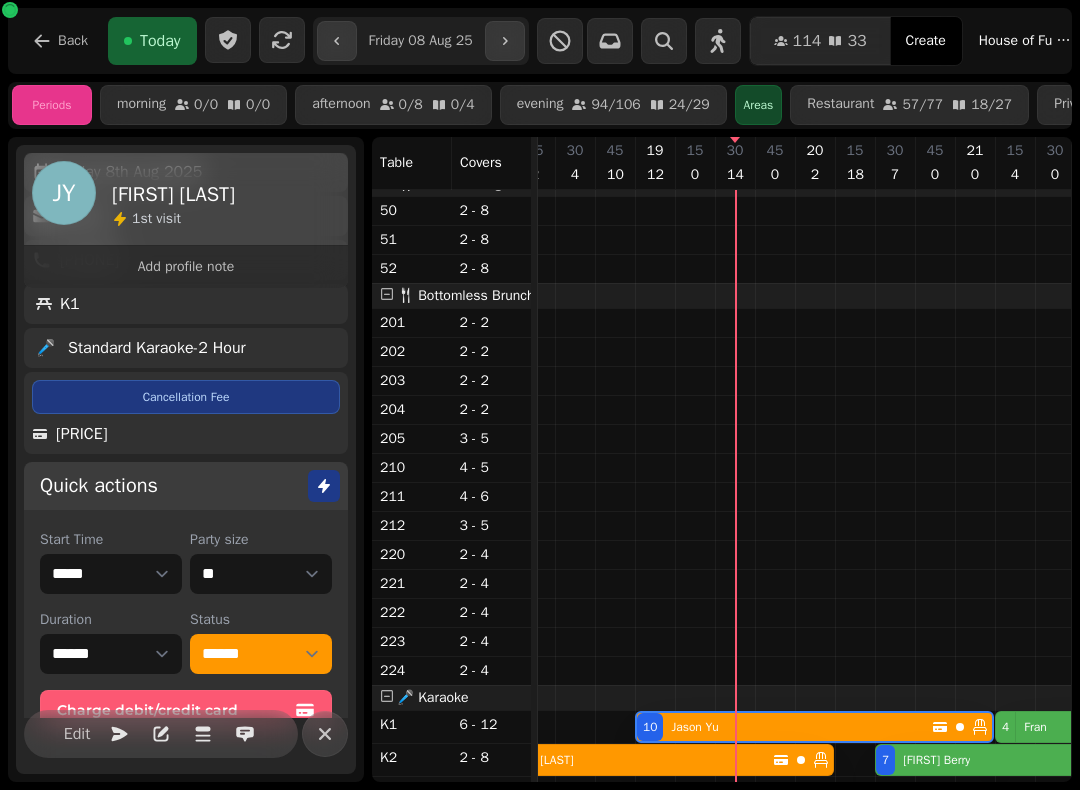 click at bounding box center [325, 734] 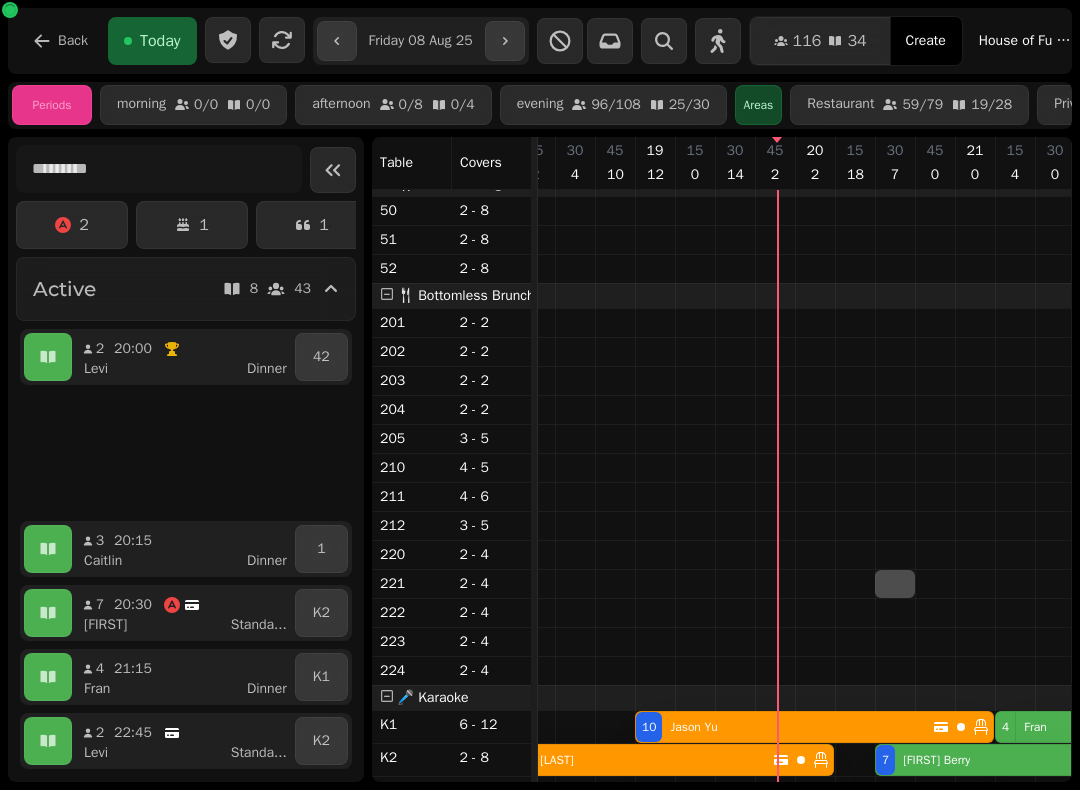 scroll, scrollTop: 1177, scrollLeft: 1164, axis: both 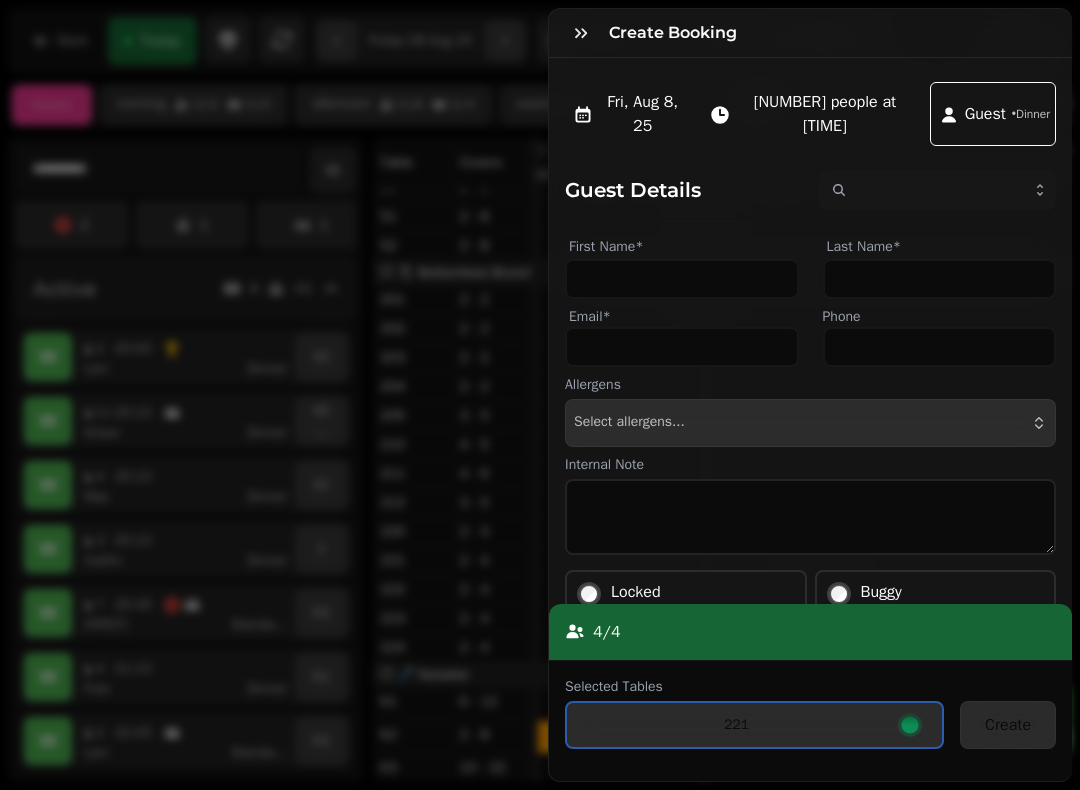 click at bounding box center [581, 33] 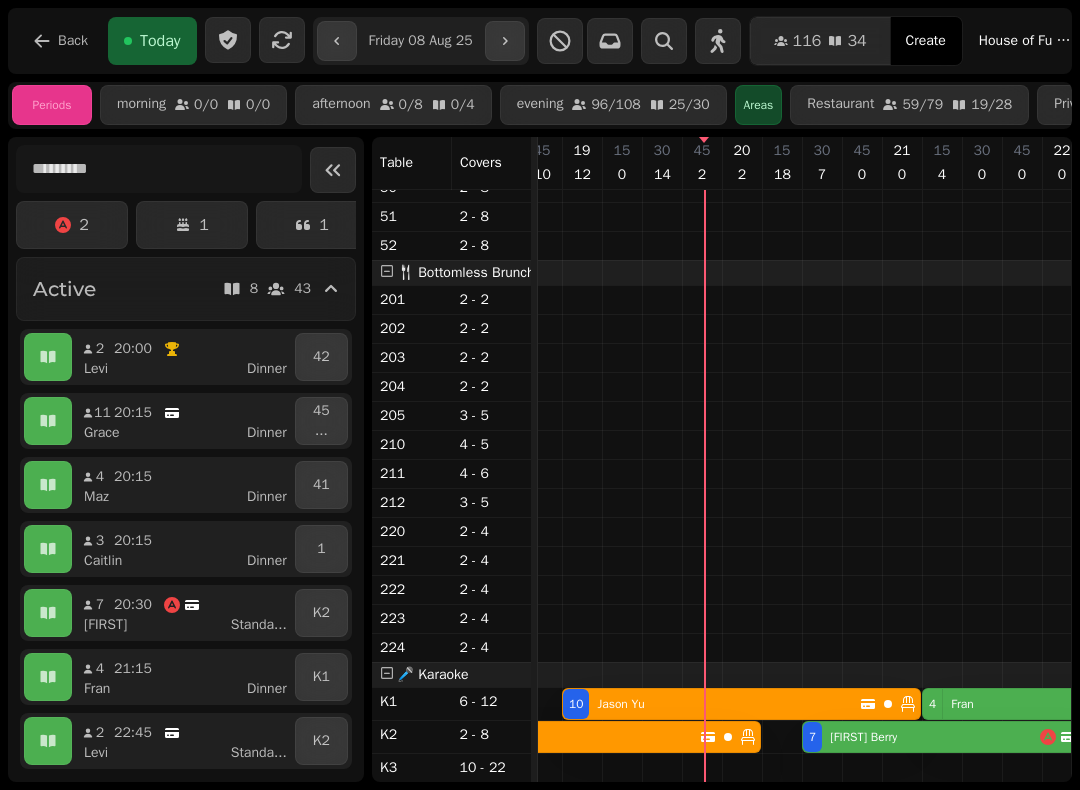 scroll, scrollTop: 1175, scrollLeft: 1223, axis: both 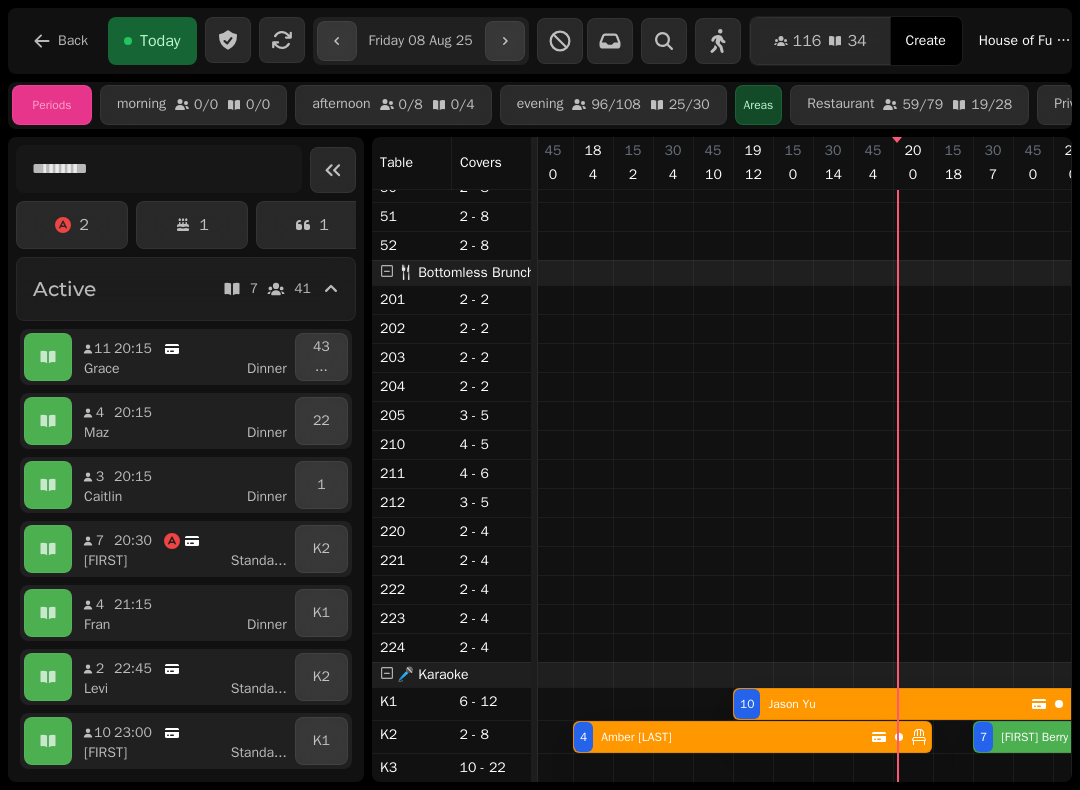 click on "4 Amber   Watson" at bounding box center (722, 737) 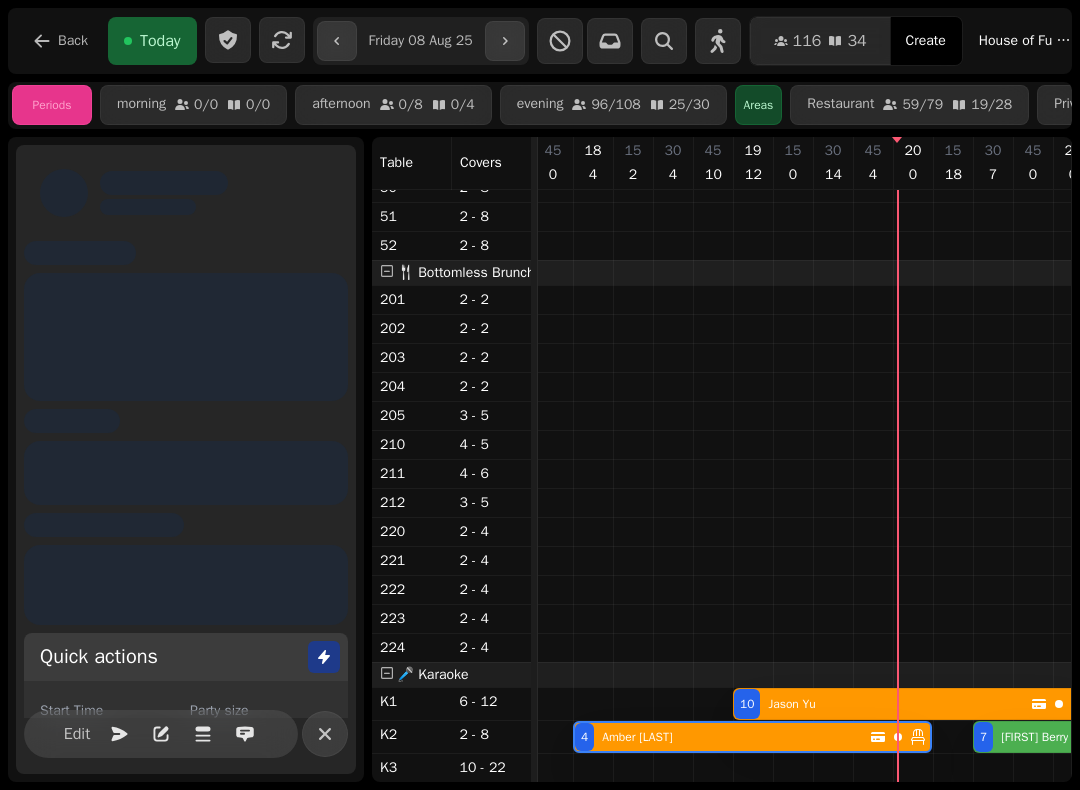 scroll, scrollTop: 0, scrollLeft: 1027, axis: horizontal 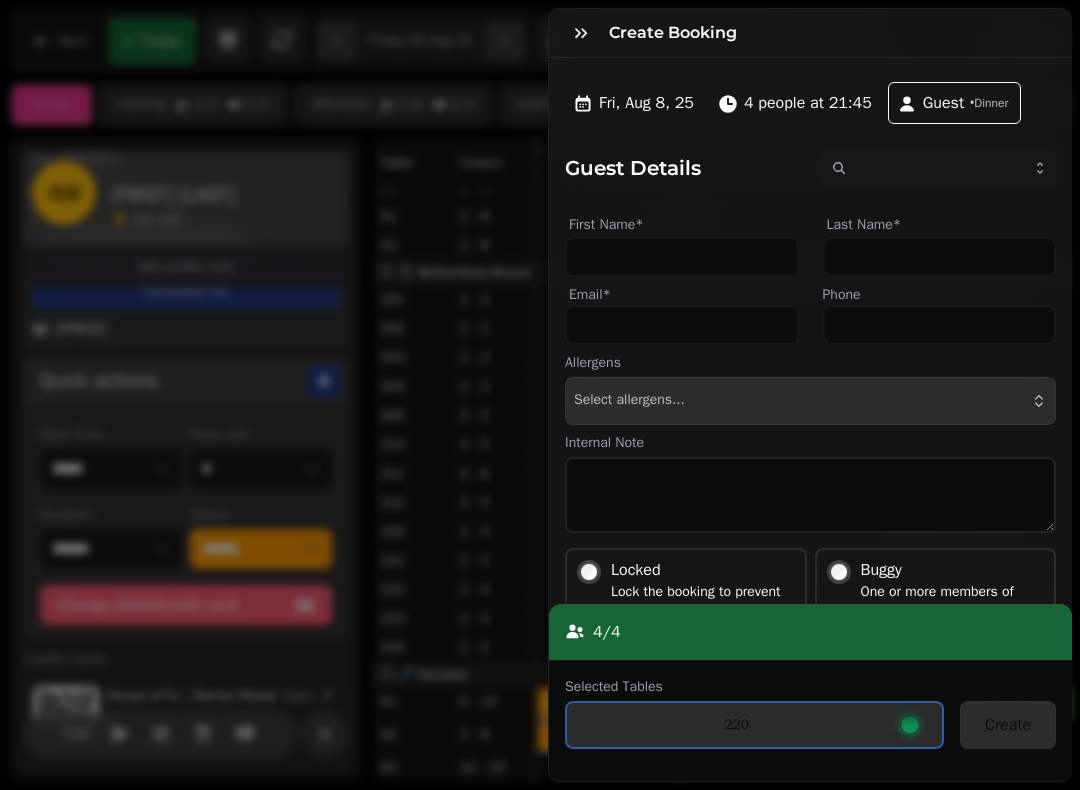 click 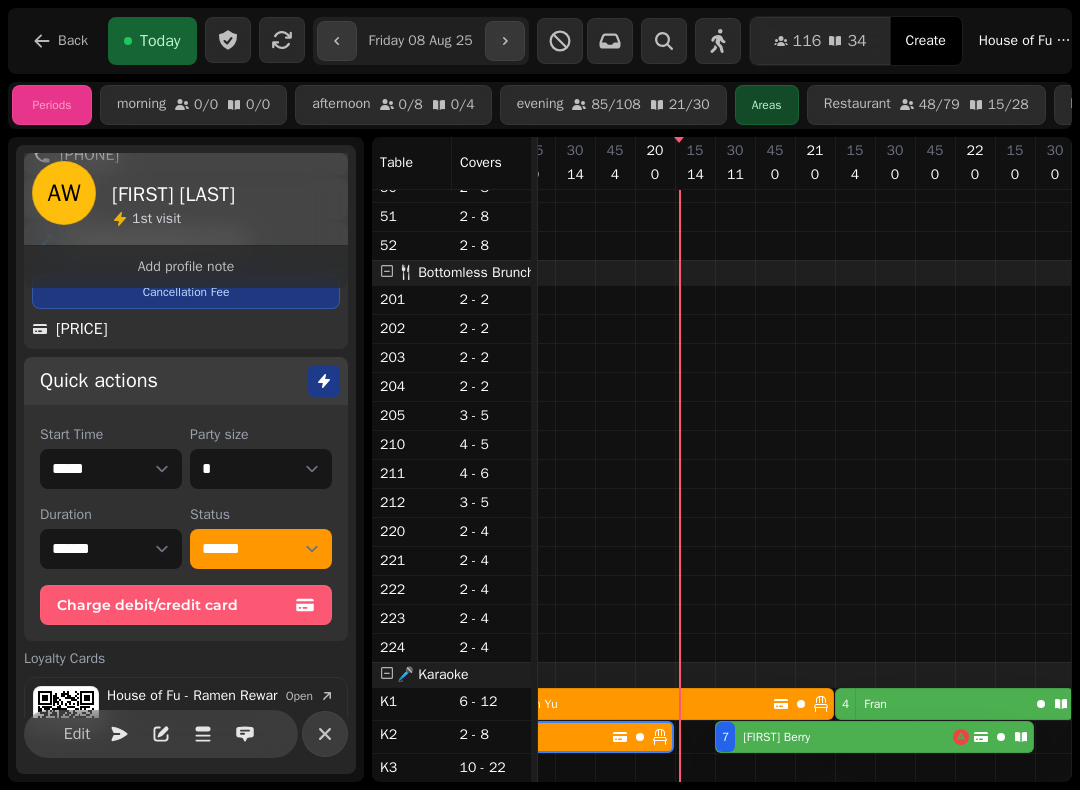 scroll, scrollTop: 1177, scrollLeft: 1208, axis: both 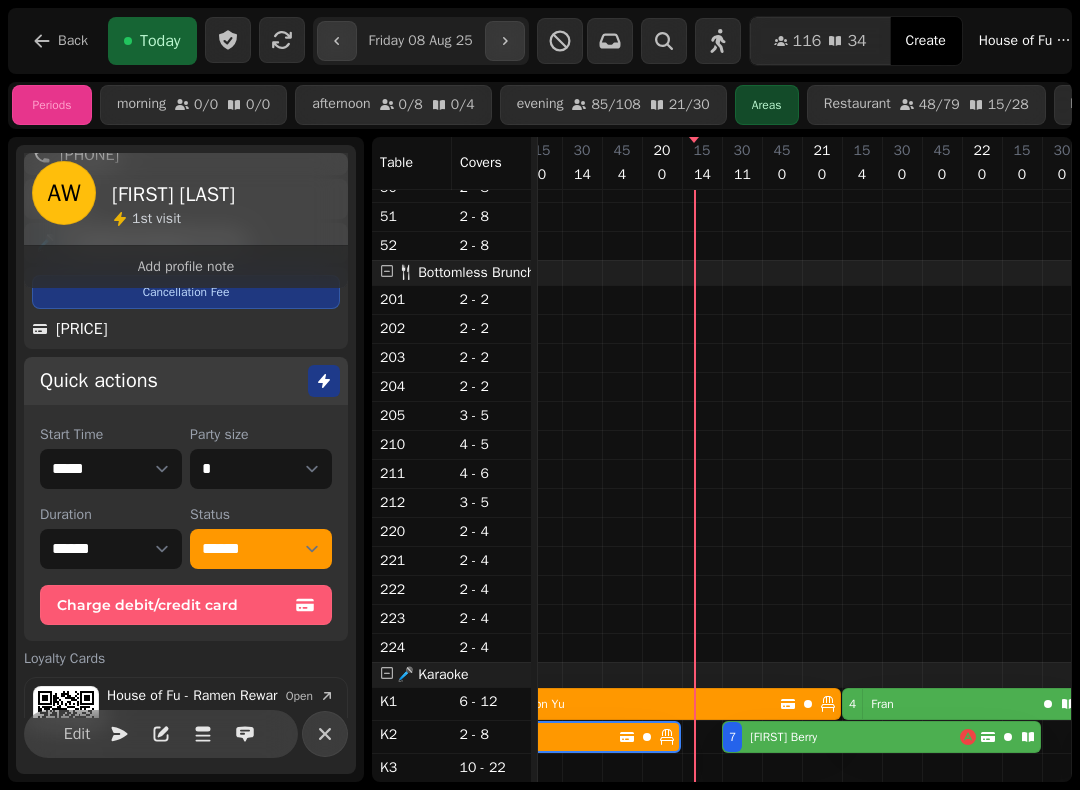click at bounding box center [742, -103] 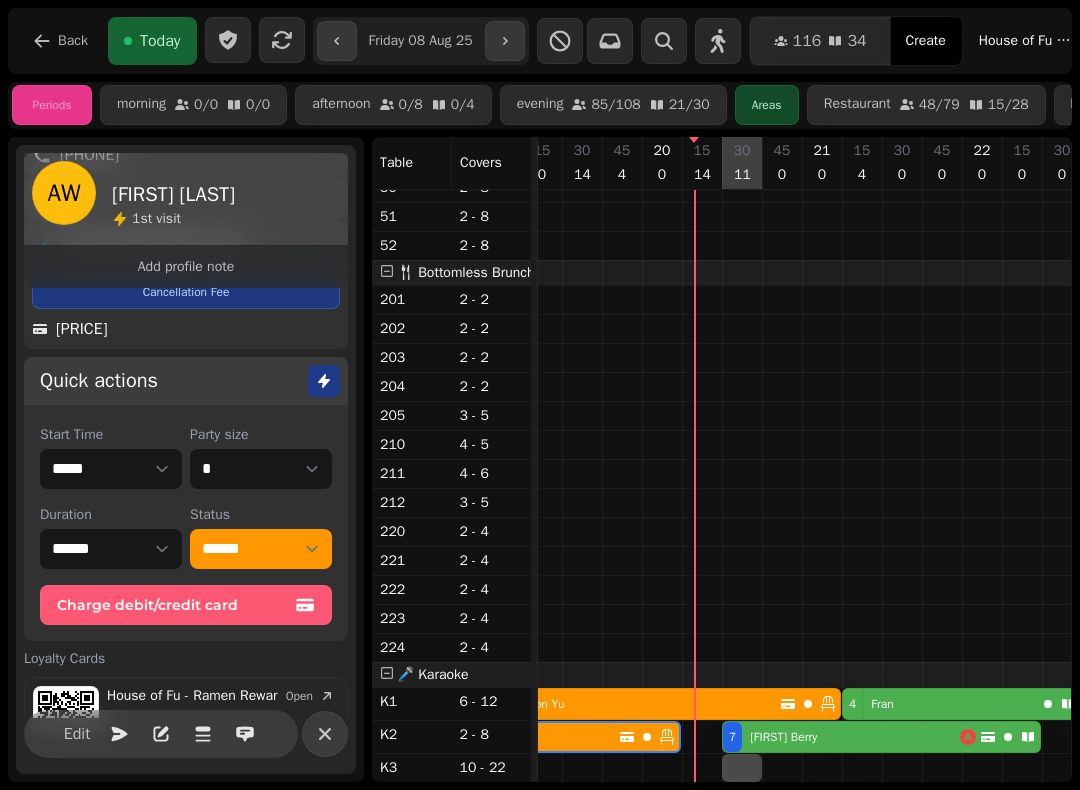 select on "**********" 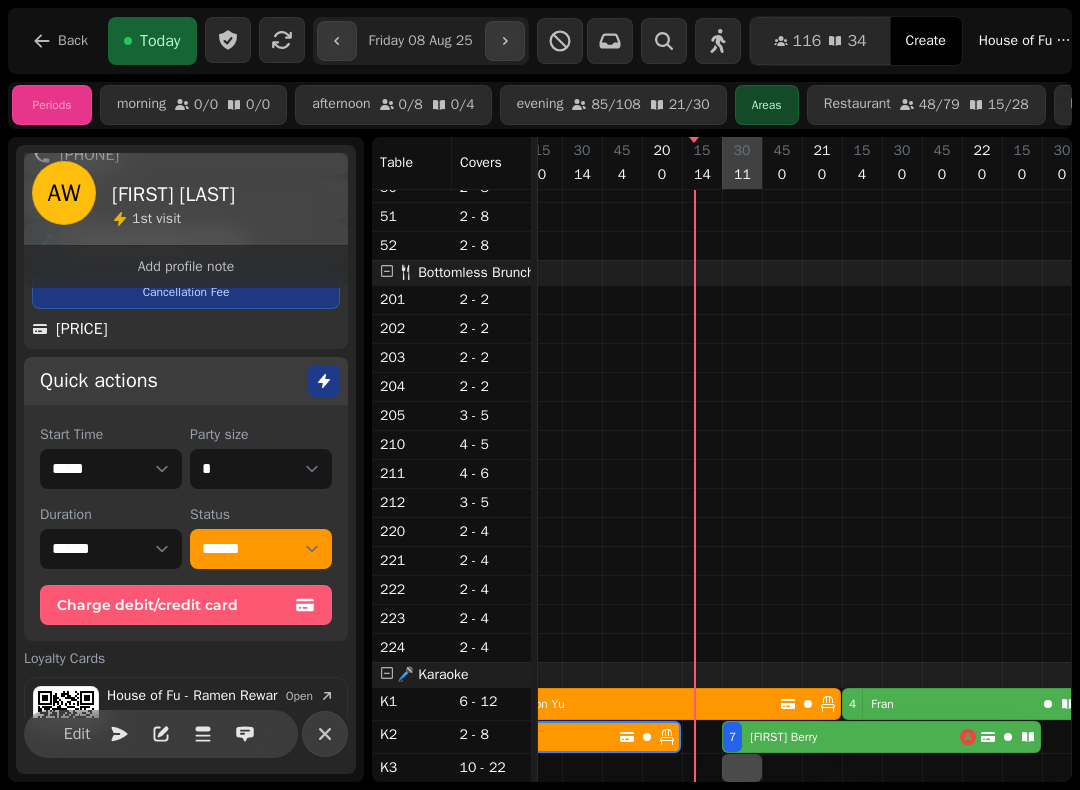 select on "**" 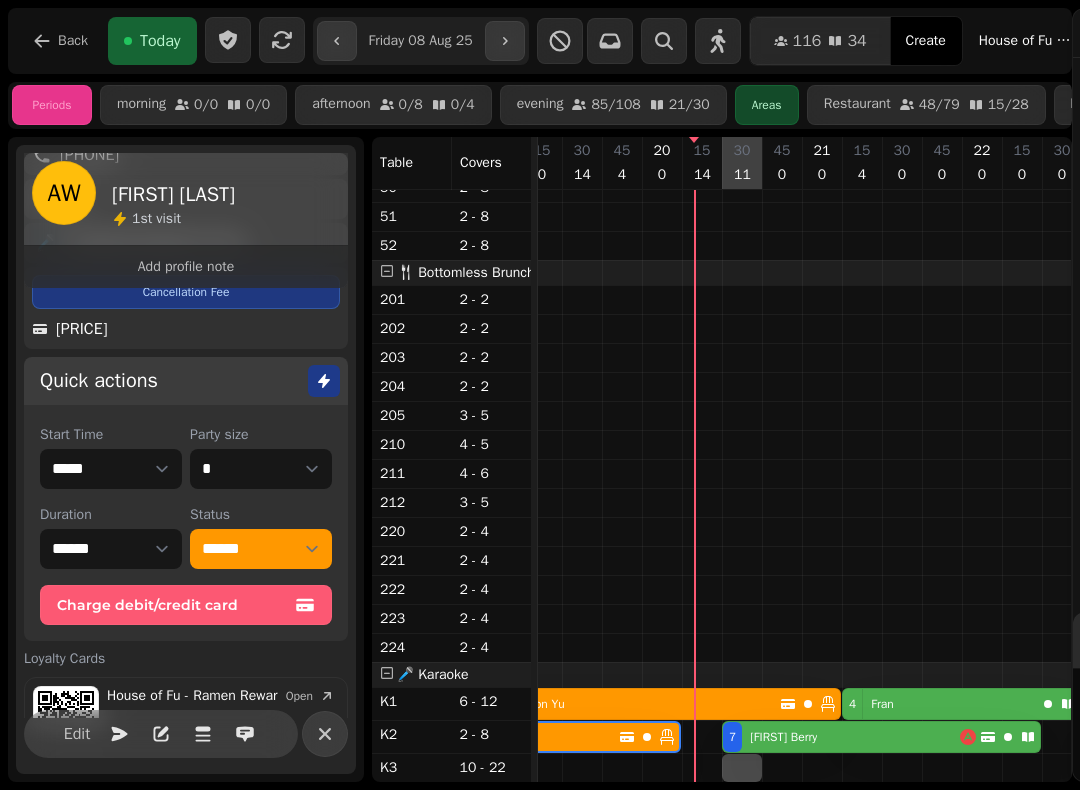 select on "****" 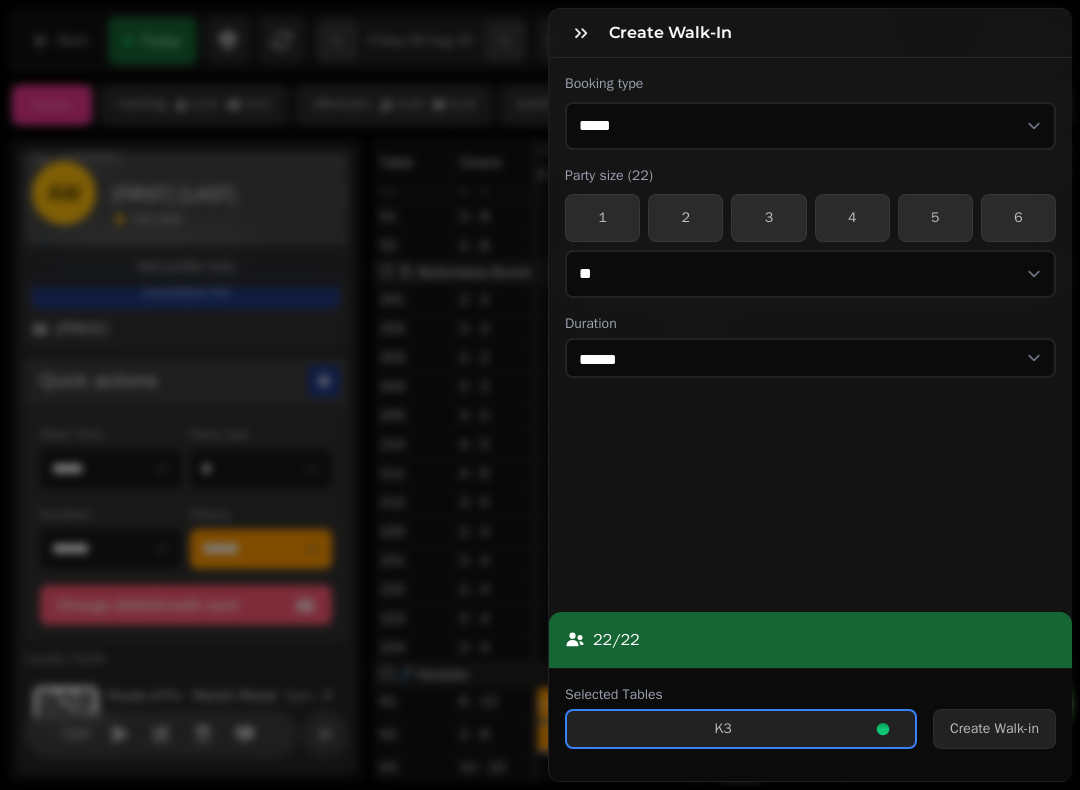 click at bounding box center [581, 33] 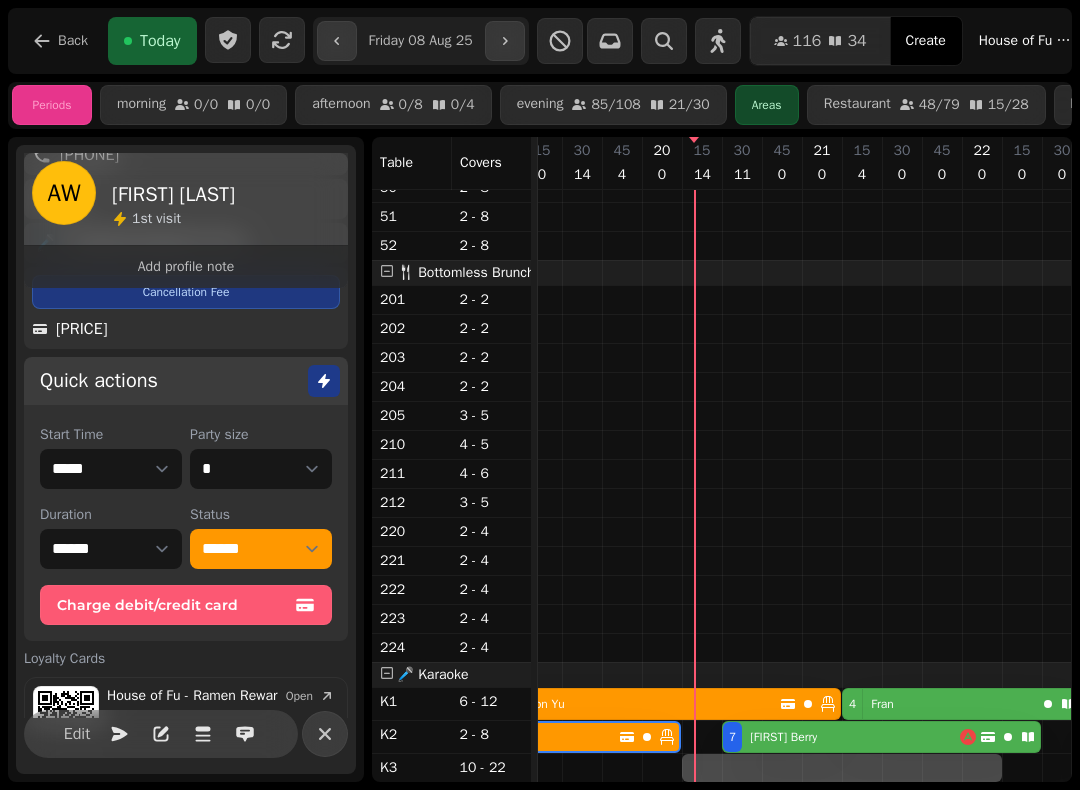 select on "**********" 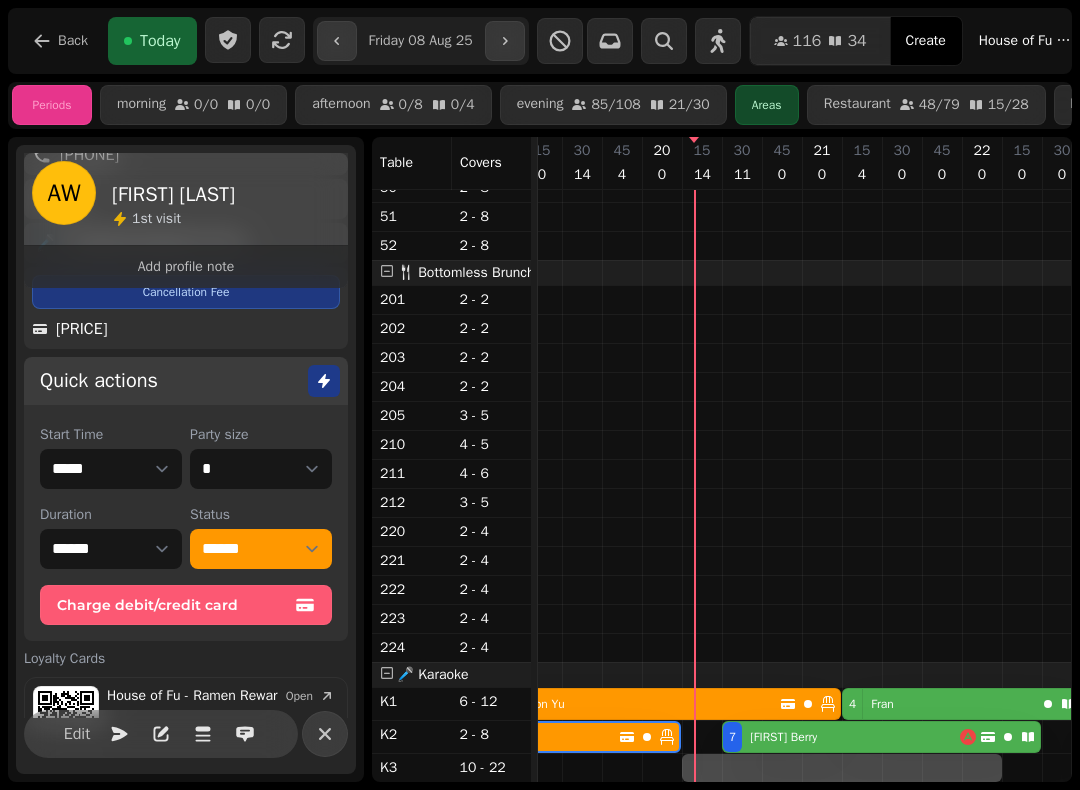 select on "**" 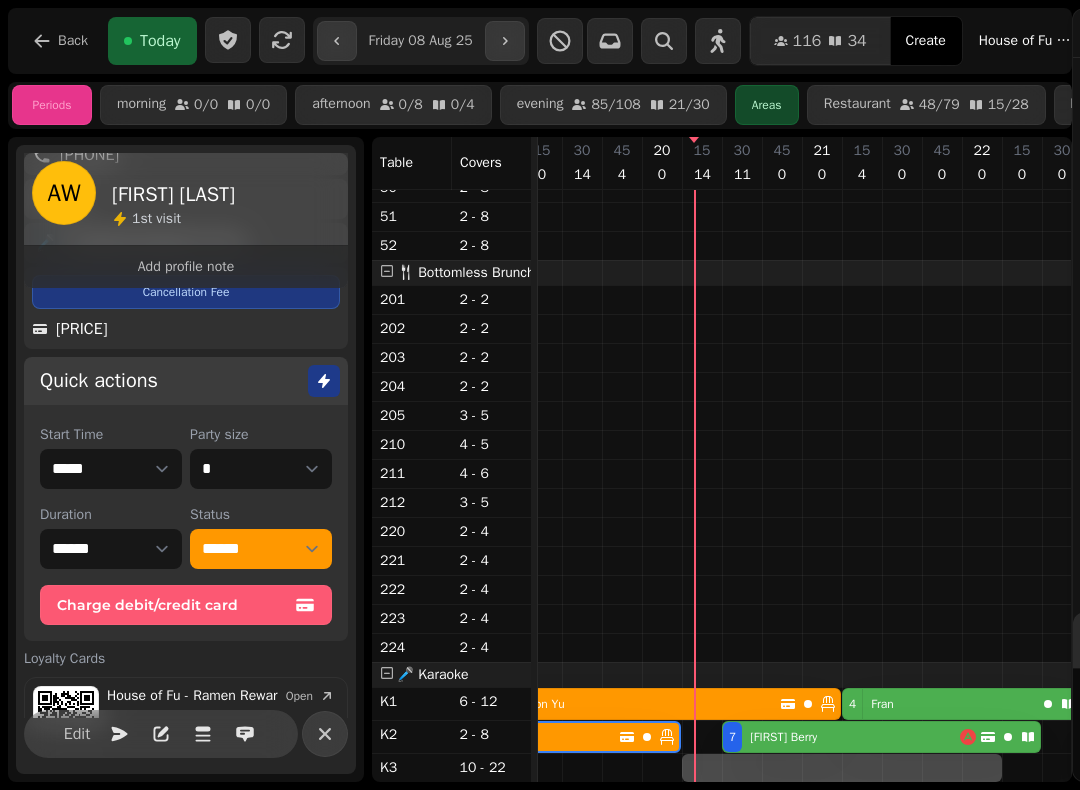 select on "****" 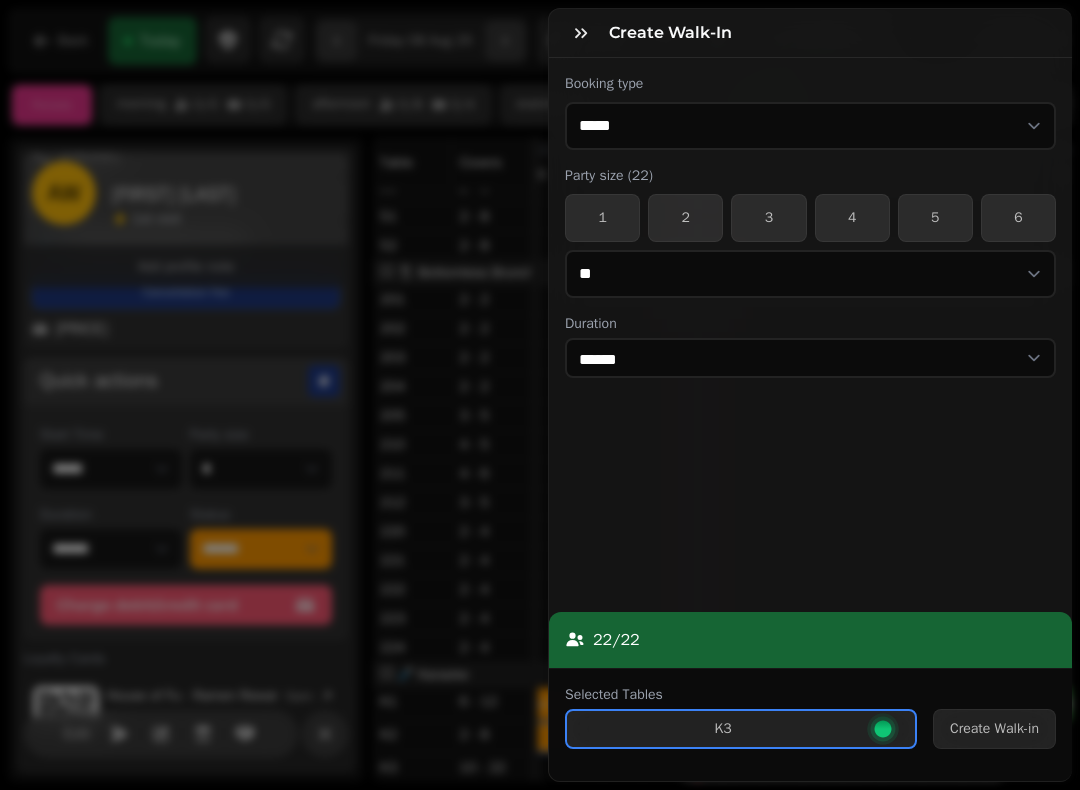 click on "5" at bounding box center [935, 218] 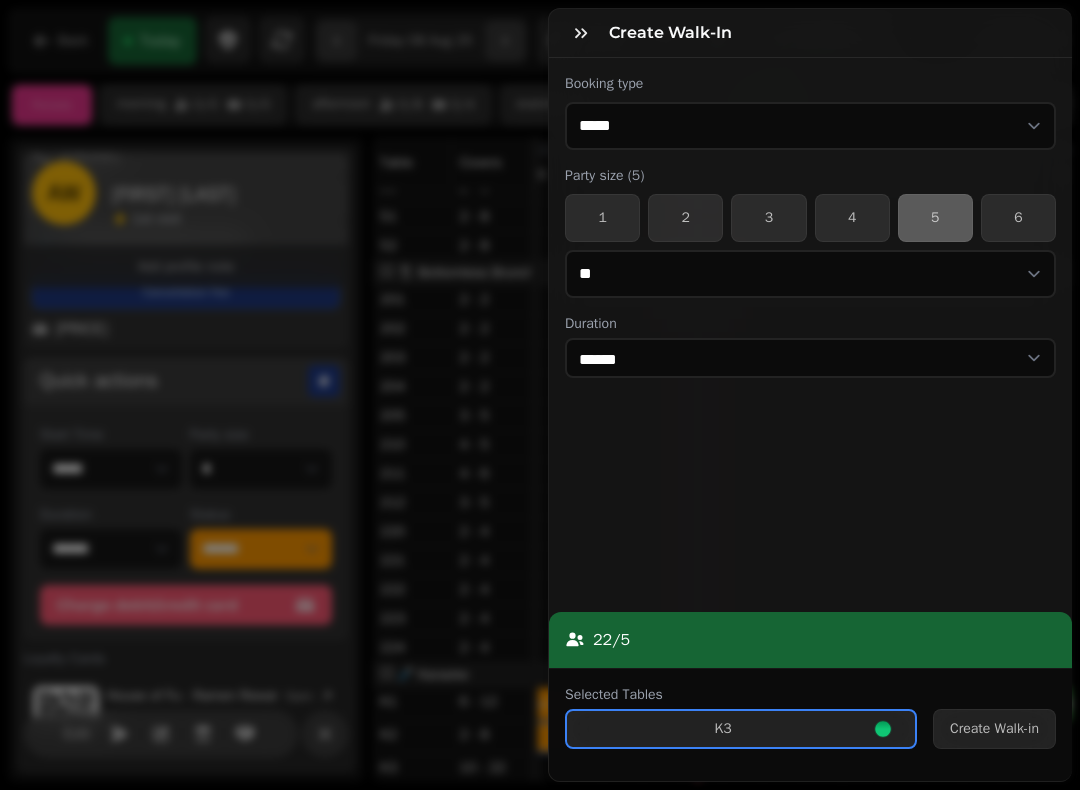 click on "Create Walk-in" at bounding box center [994, 729] 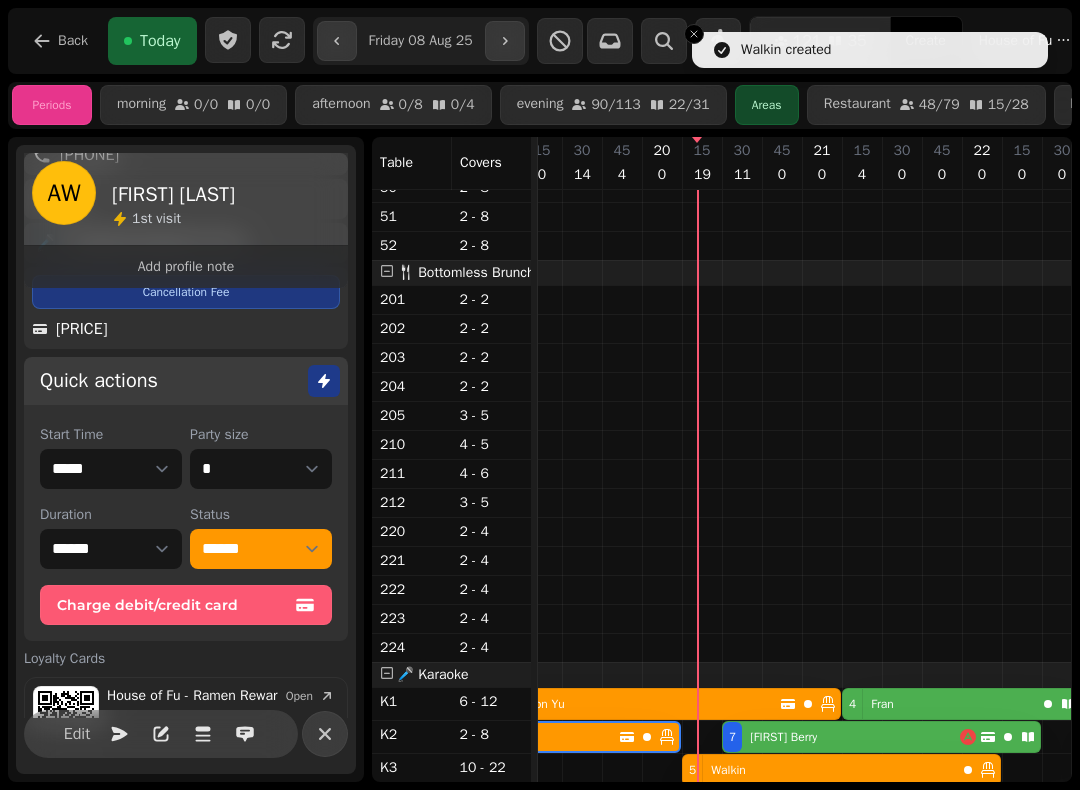 click on "5 Walkin" at bounding box center [819, 770] 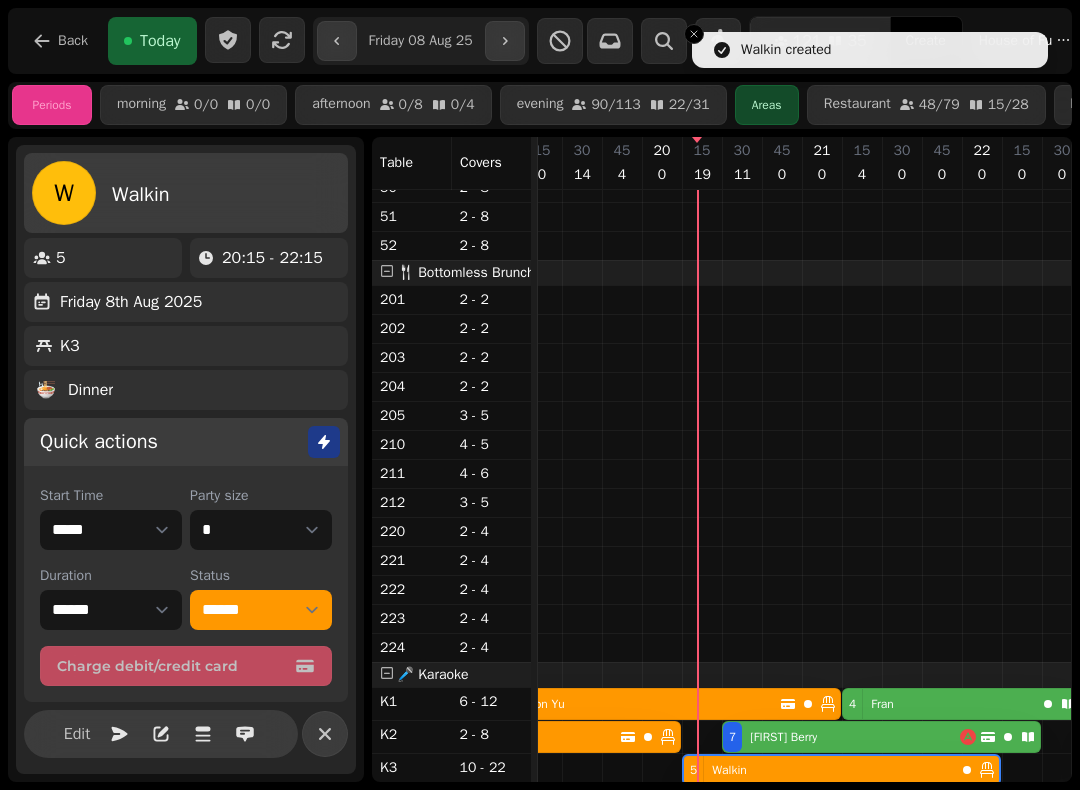 scroll, scrollTop: 3, scrollLeft: 0, axis: vertical 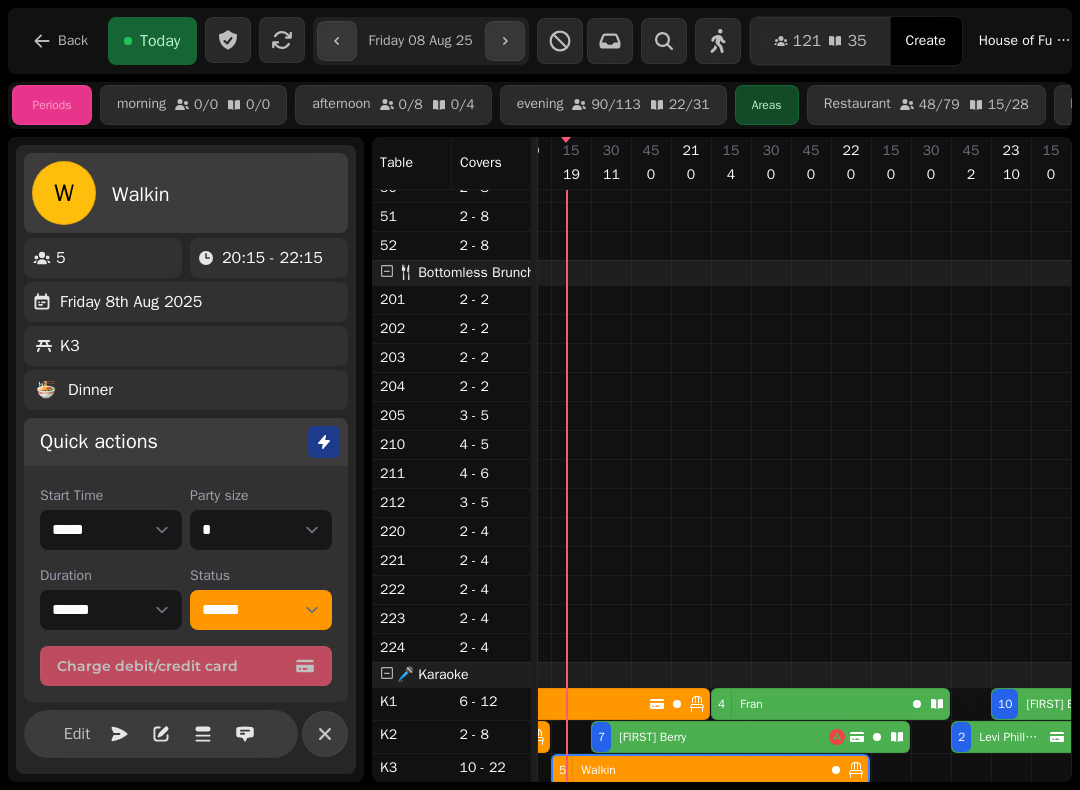 click on "Walkin" at bounding box center [141, 195] 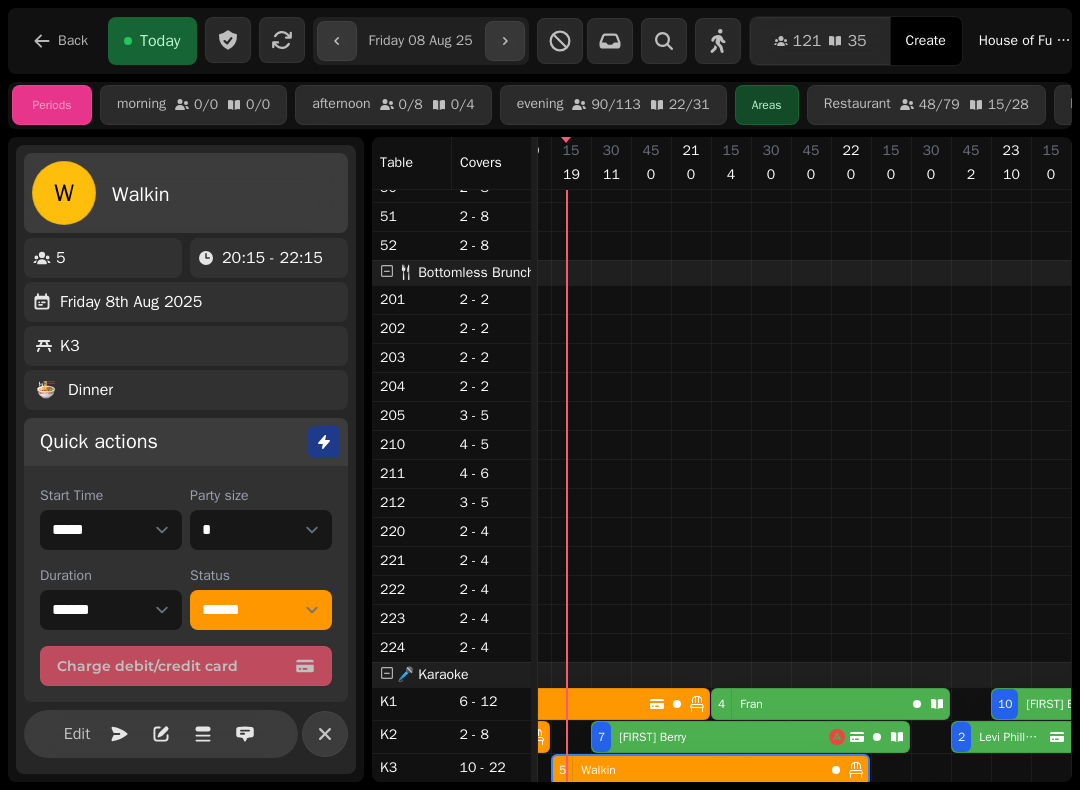 scroll, scrollTop: 1181, scrollLeft: 0, axis: vertical 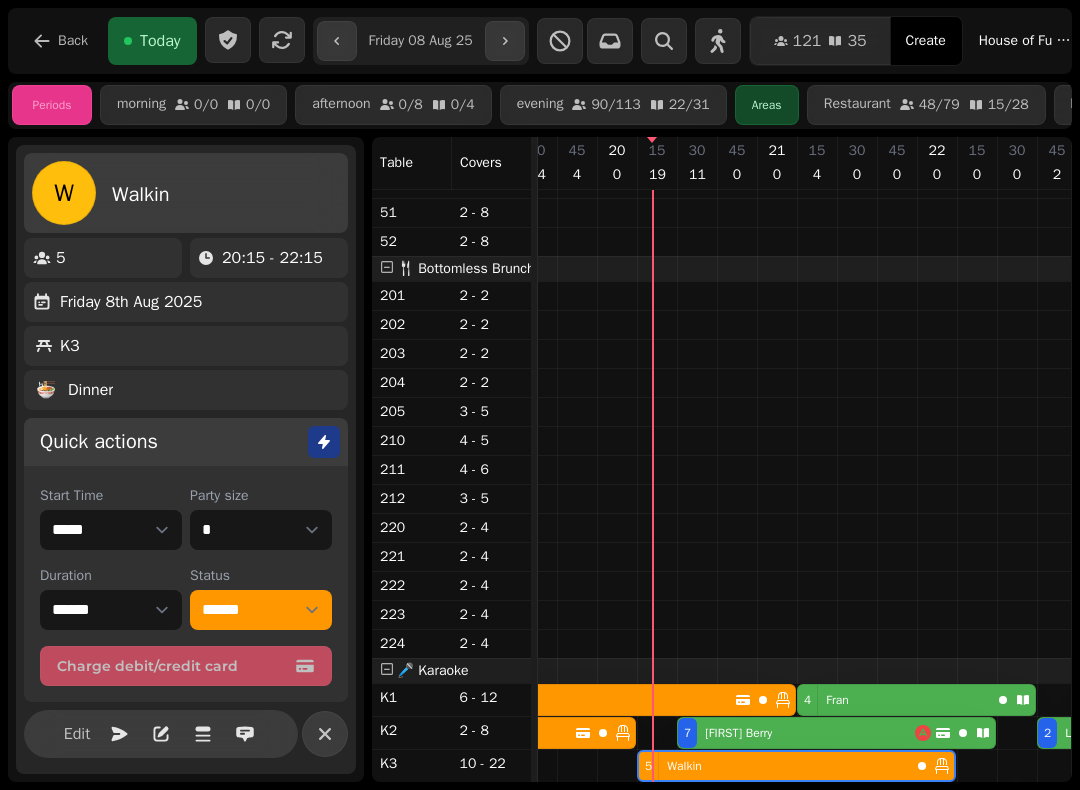 click on "Walkin" at bounding box center (684, 766) 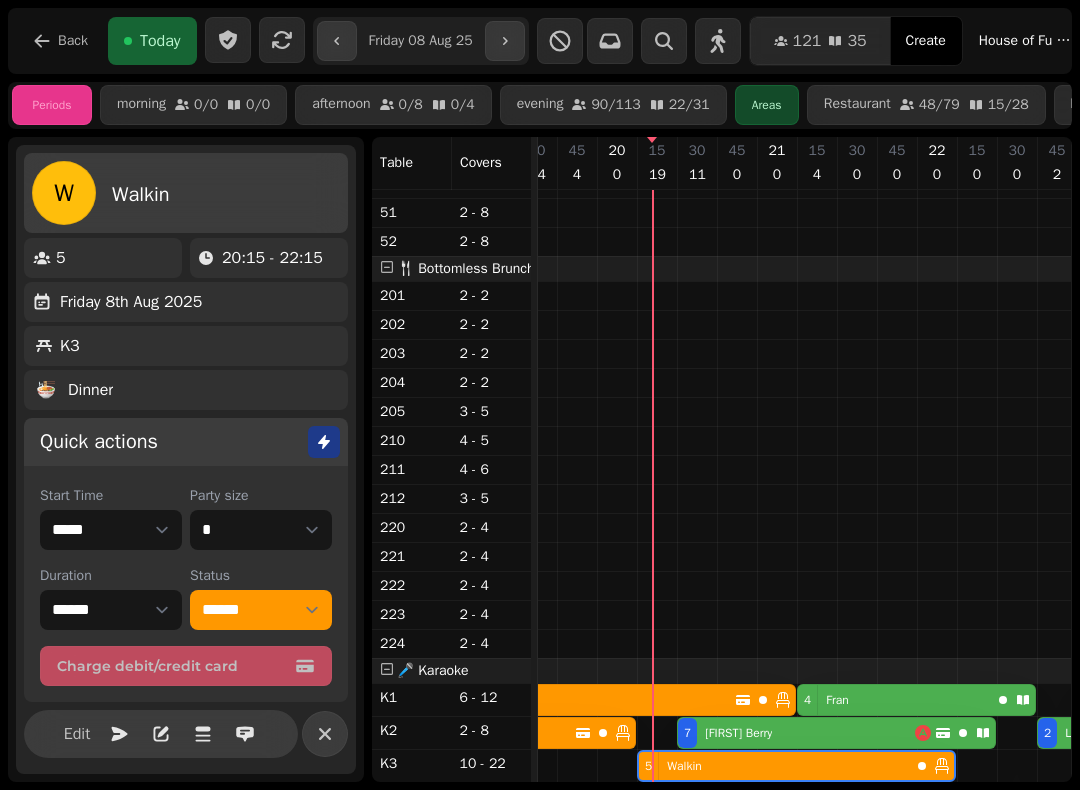 scroll, scrollTop: 0, scrollLeft: 1387, axis: horizontal 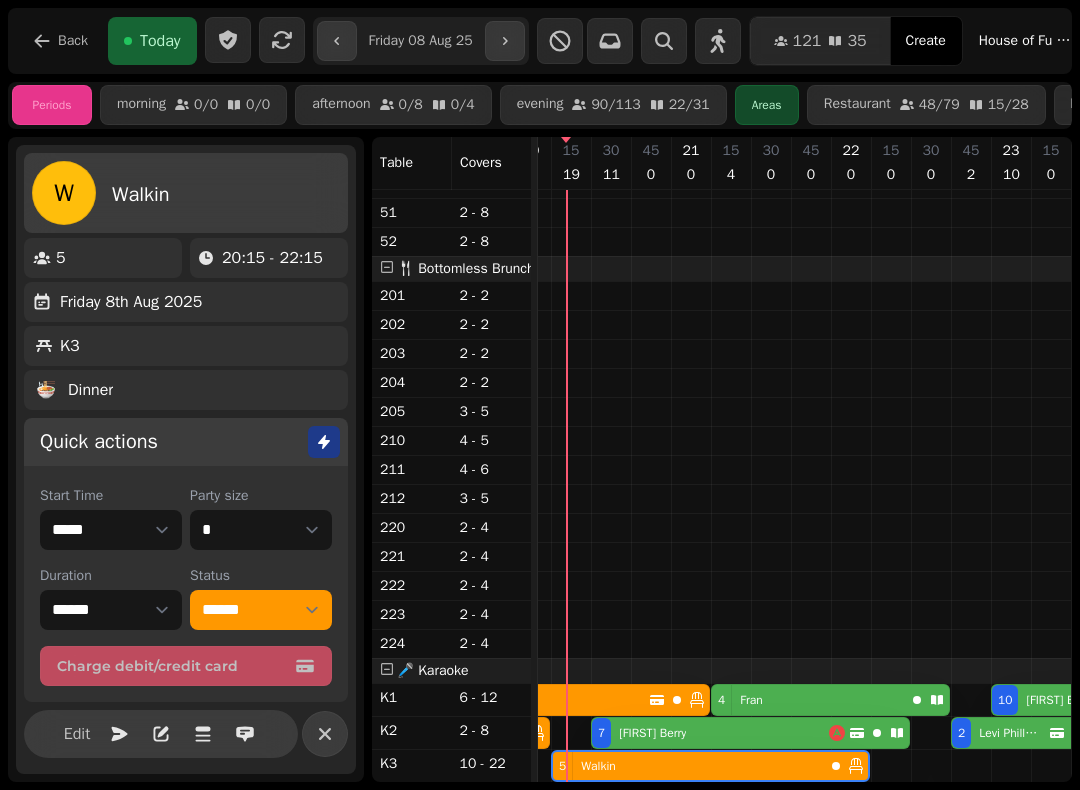 click on "Walkin" at bounding box center [141, 195] 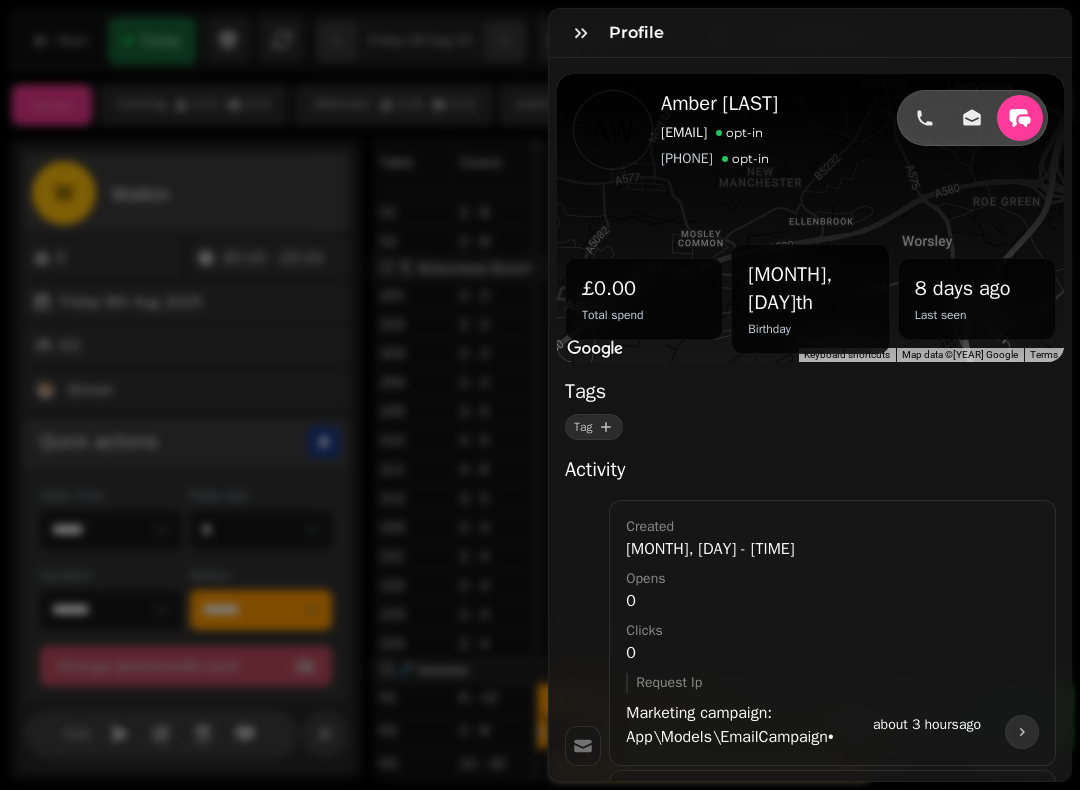 scroll, scrollTop: 0, scrollLeft: 0, axis: both 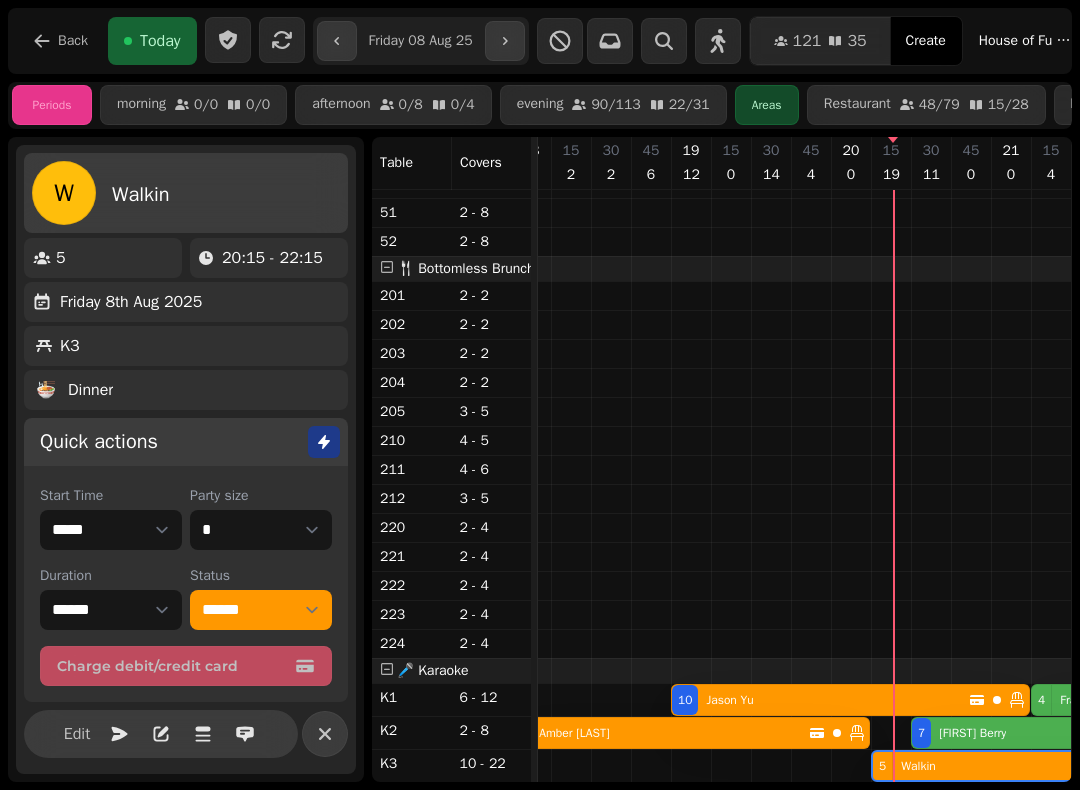click on "4 Amber   Watson" at bounding box center (660, 733) 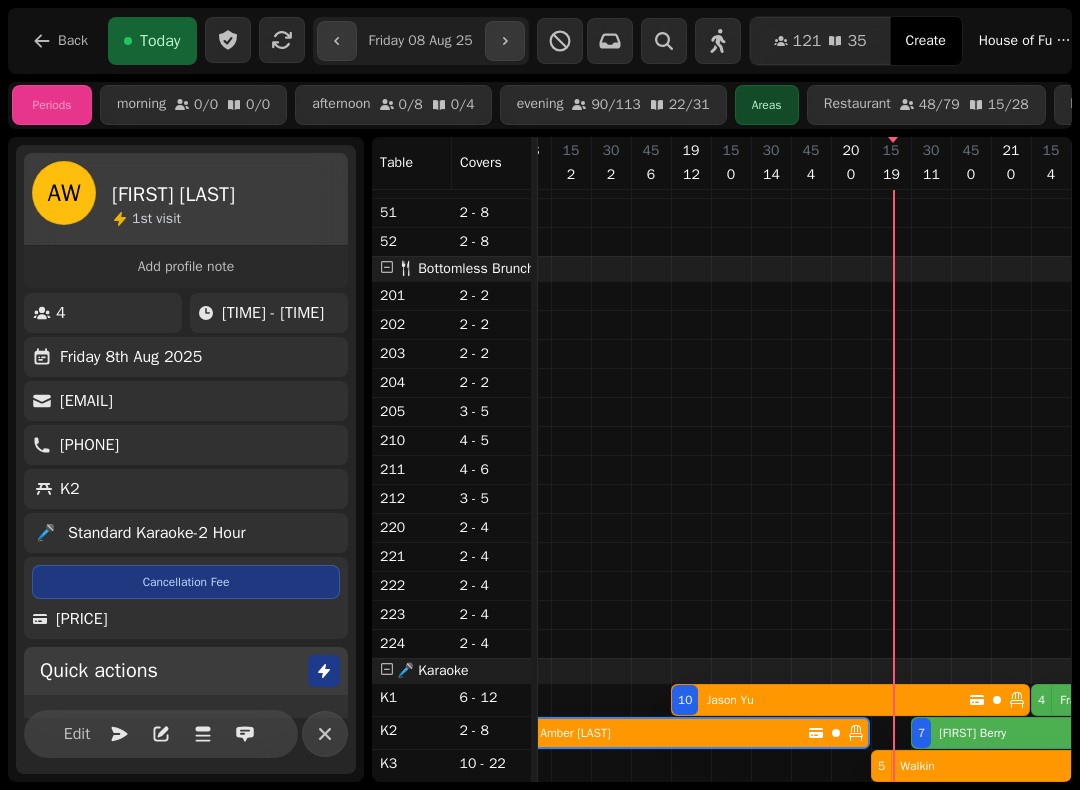 scroll, scrollTop: 0, scrollLeft: 1027, axis: horizontal 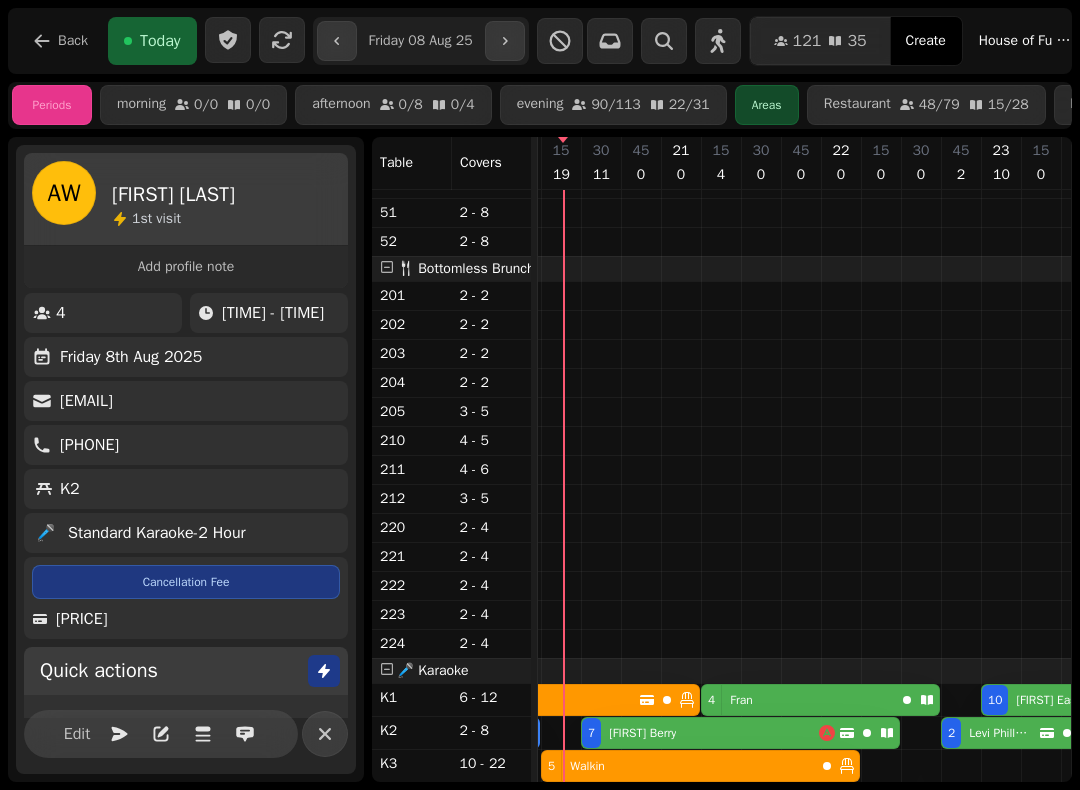 click on "5 Walkin" at bounding box center [700, 766] 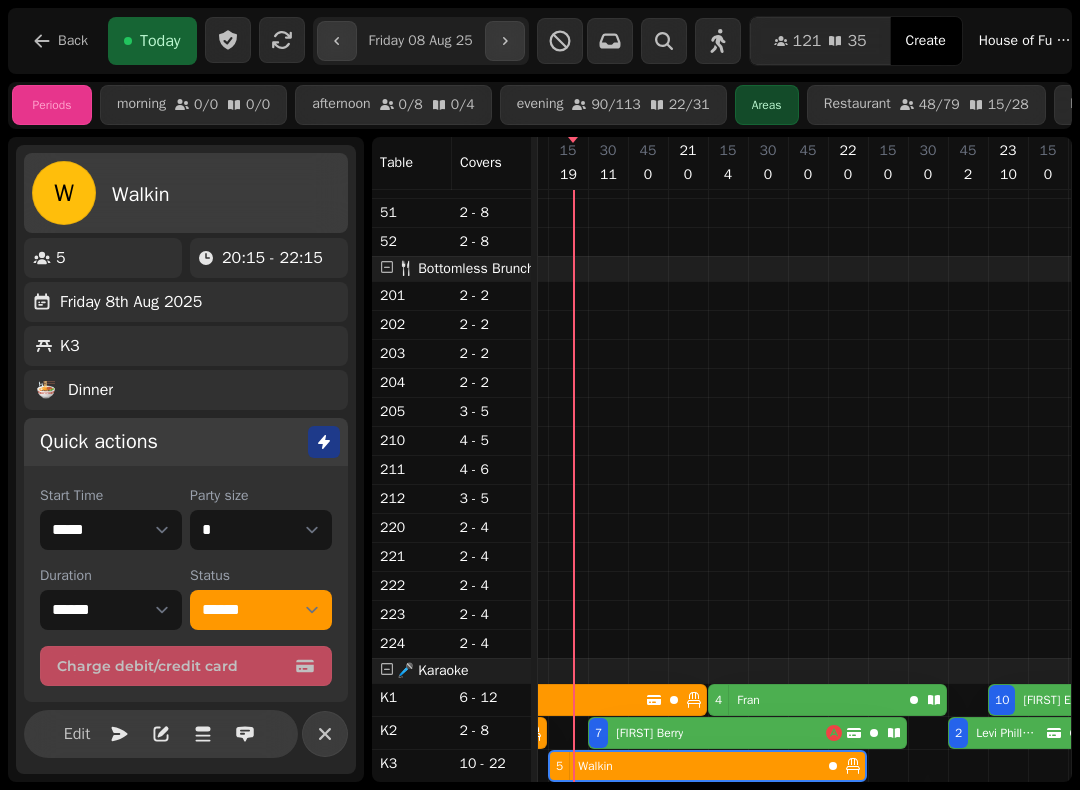 click on "Jessica   Berry" at bounding box center [649, 733] 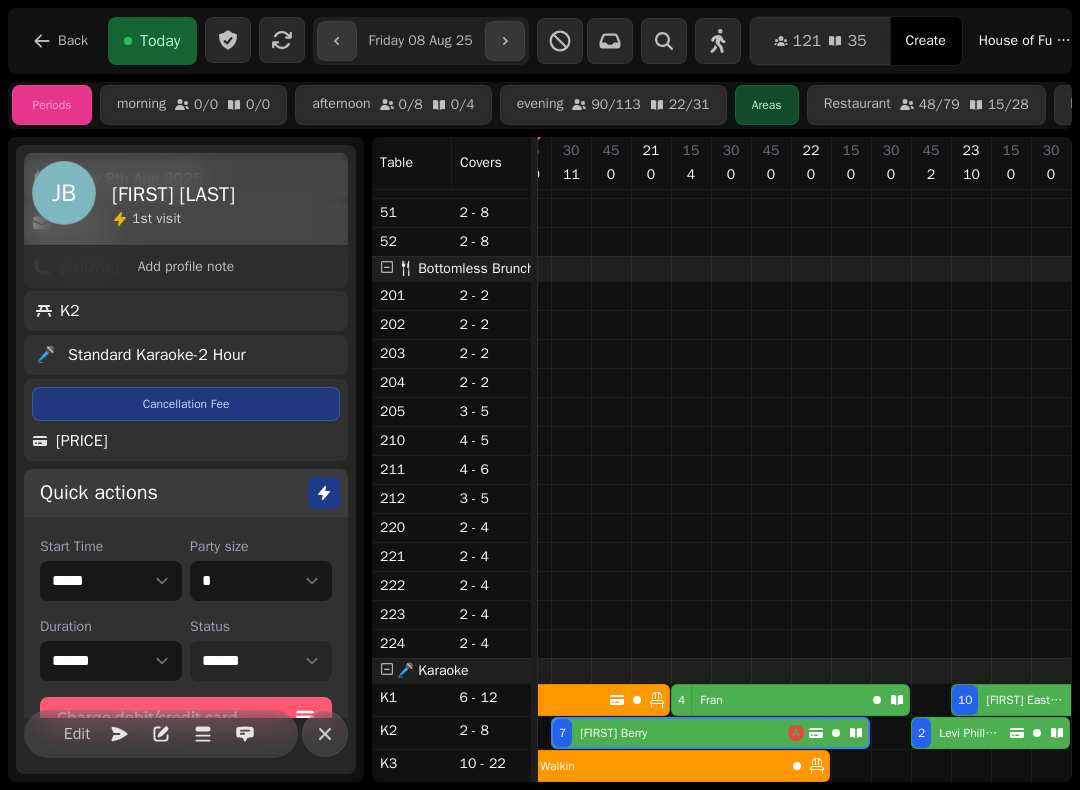 click on "**********" at bounding box center (261, 661) 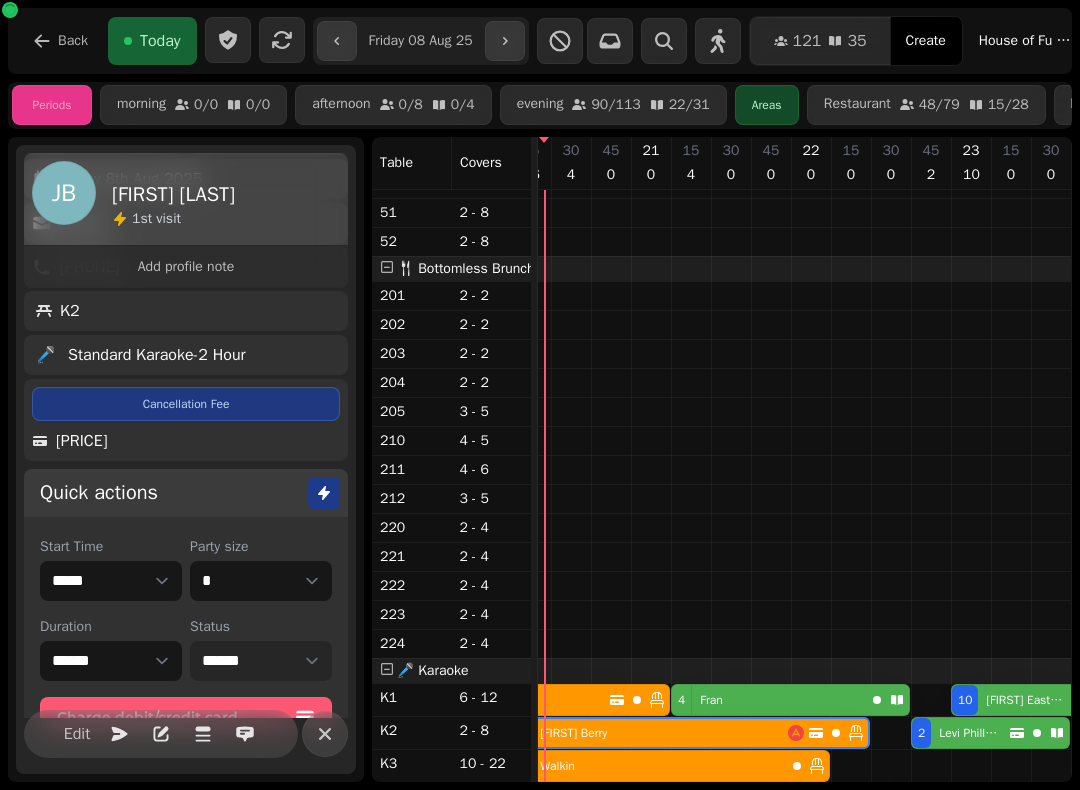 scroll, scrollTop: 1181, scrollLeft: 0, axis: vertical 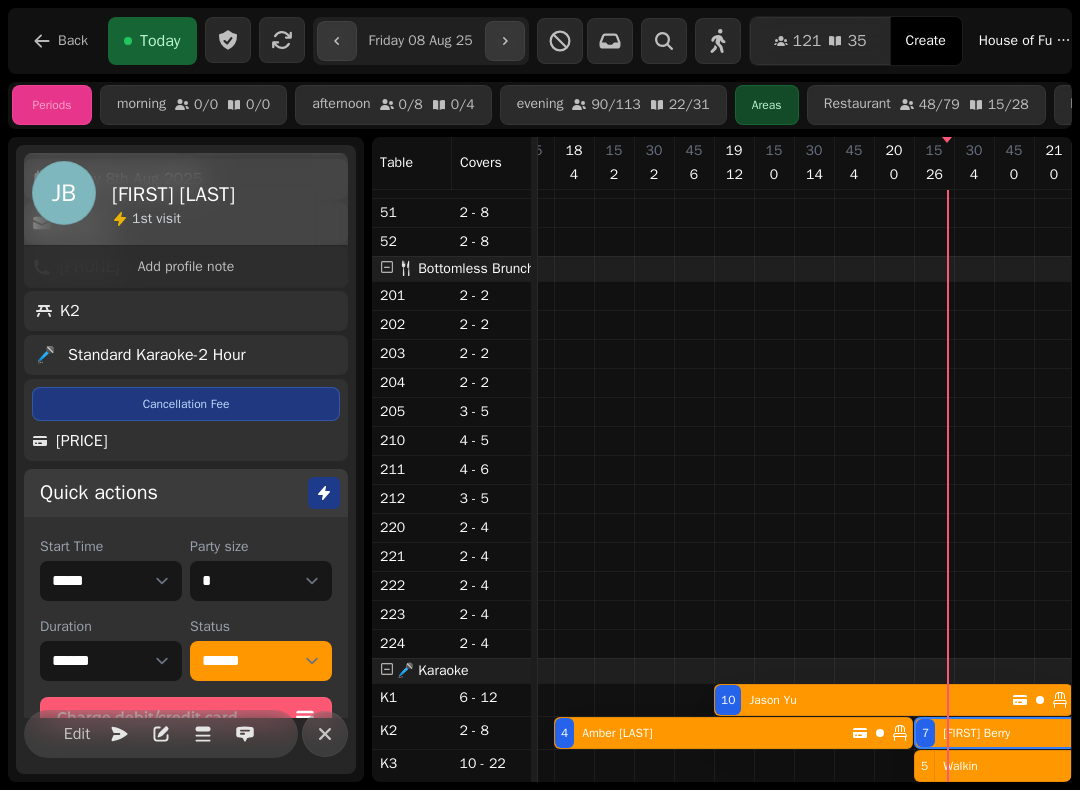 click on "Amber   Watson" at bounding box center [617, 733] 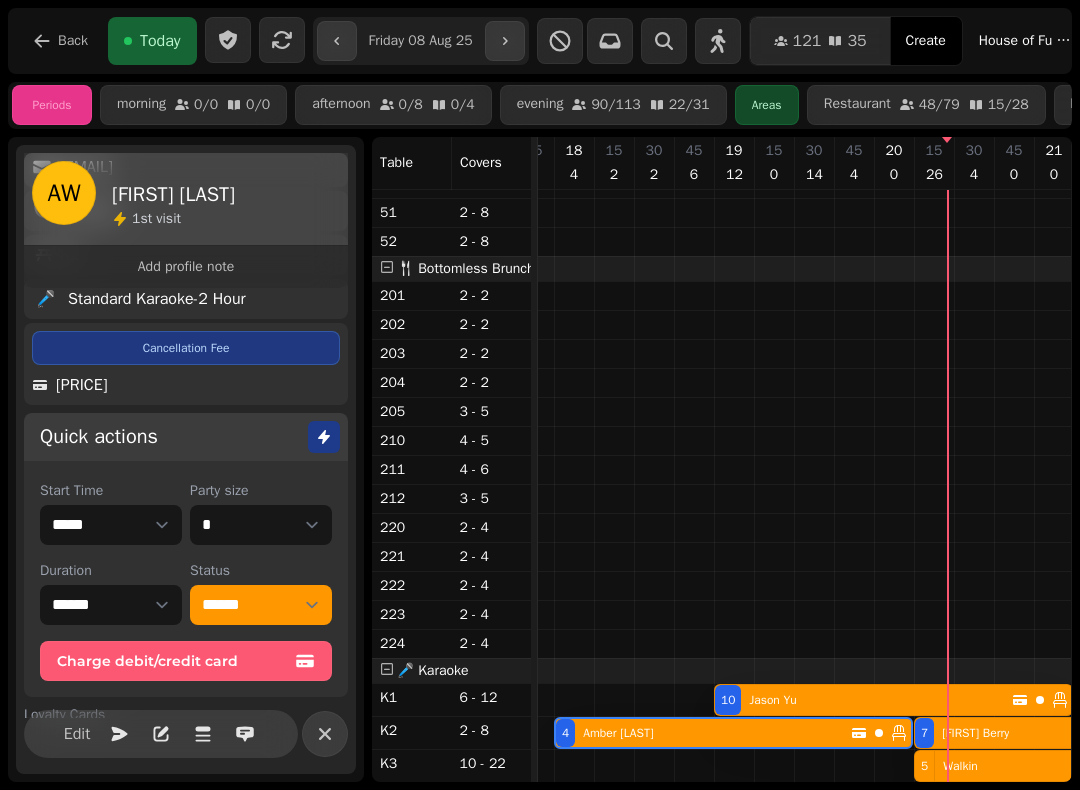 scroll, scrollTop: 0, scrollLeft: 1027, axis: horizontal 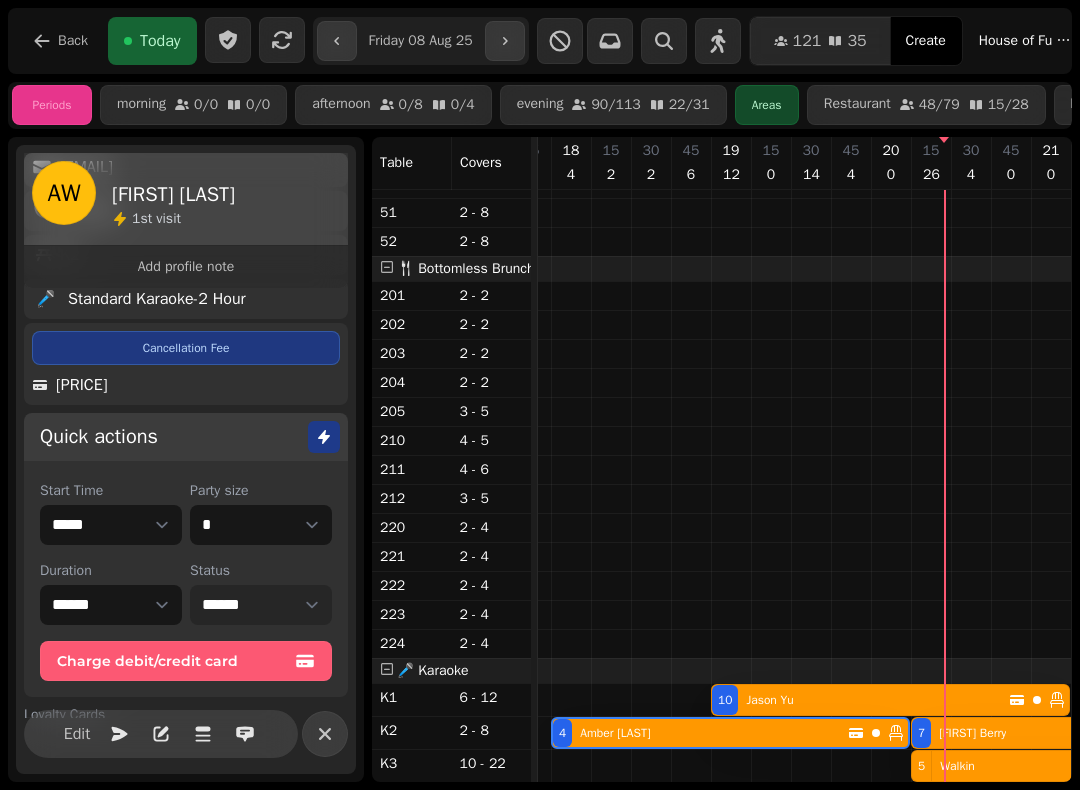 click on "**********" at bounding box center [261, 605] 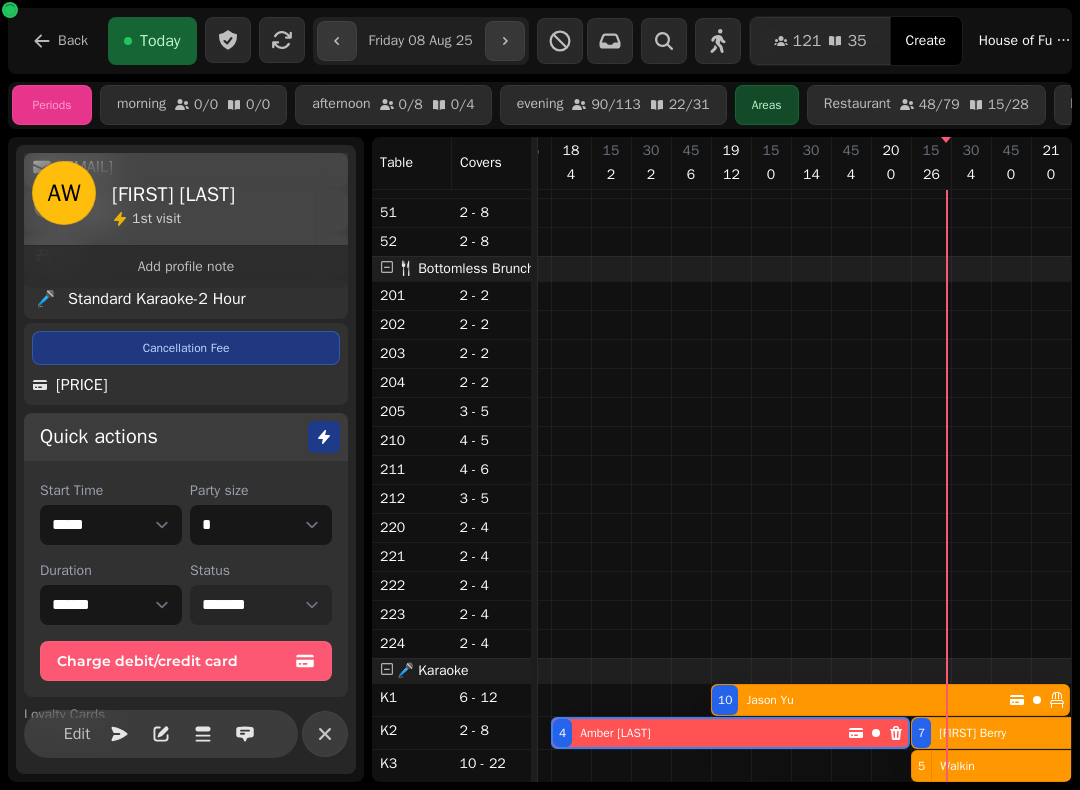 scroll, scrollTop: 1181, scrollLeft: 454, axis: both 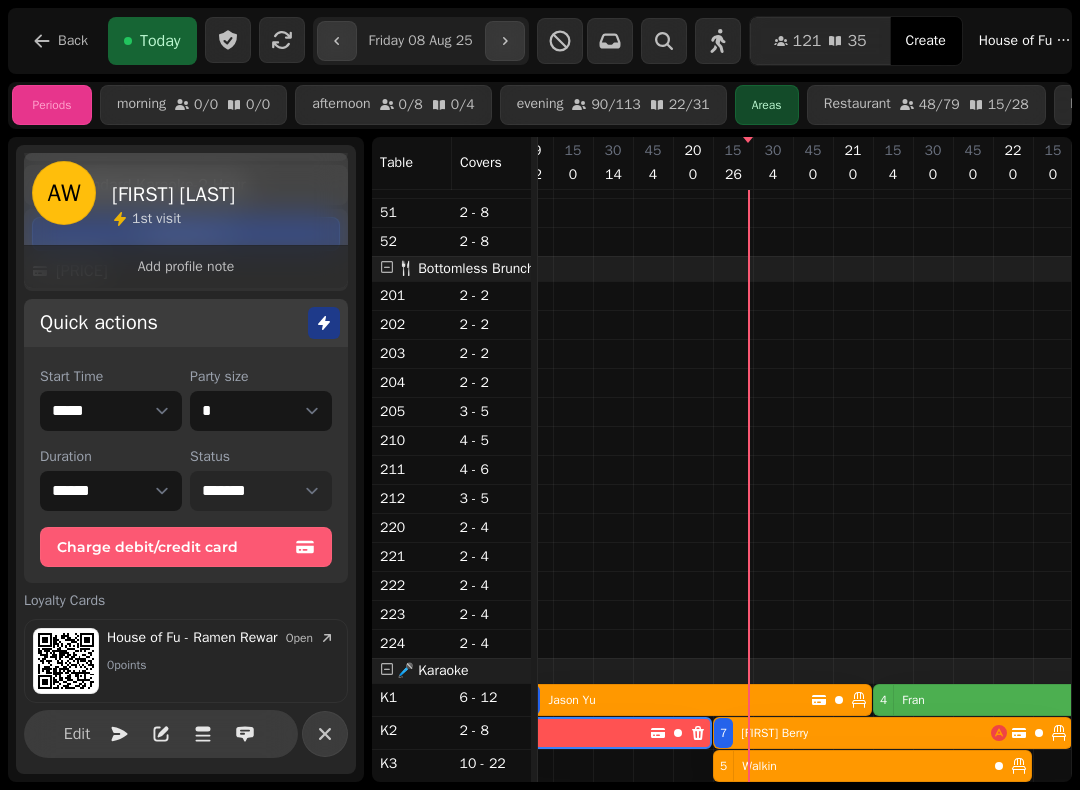 click on "**********" at bounding box center (261, 491) 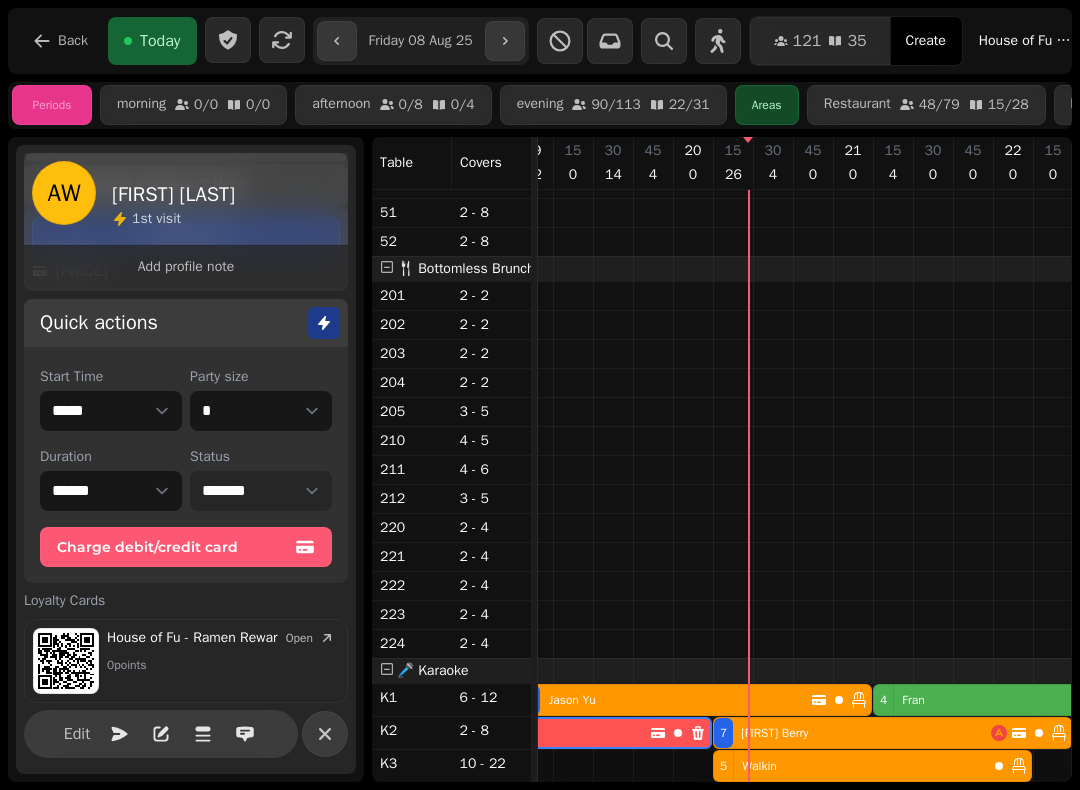 select on "********" 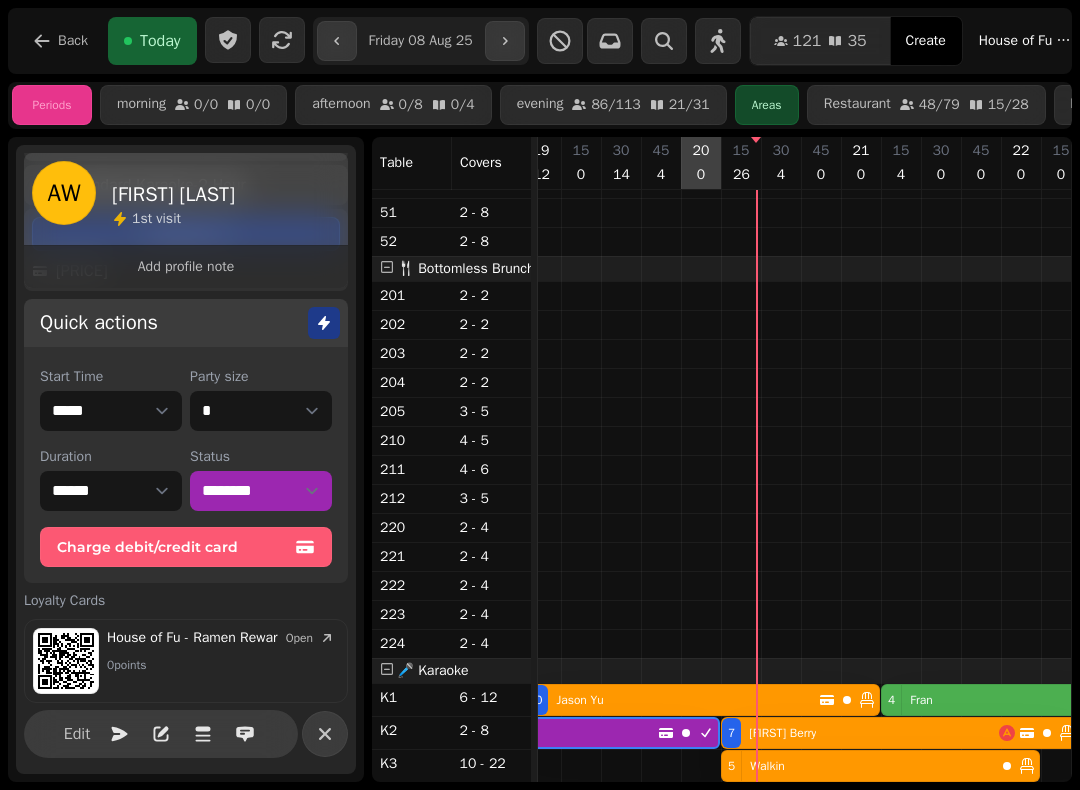 click at bounding box center (701, -105) 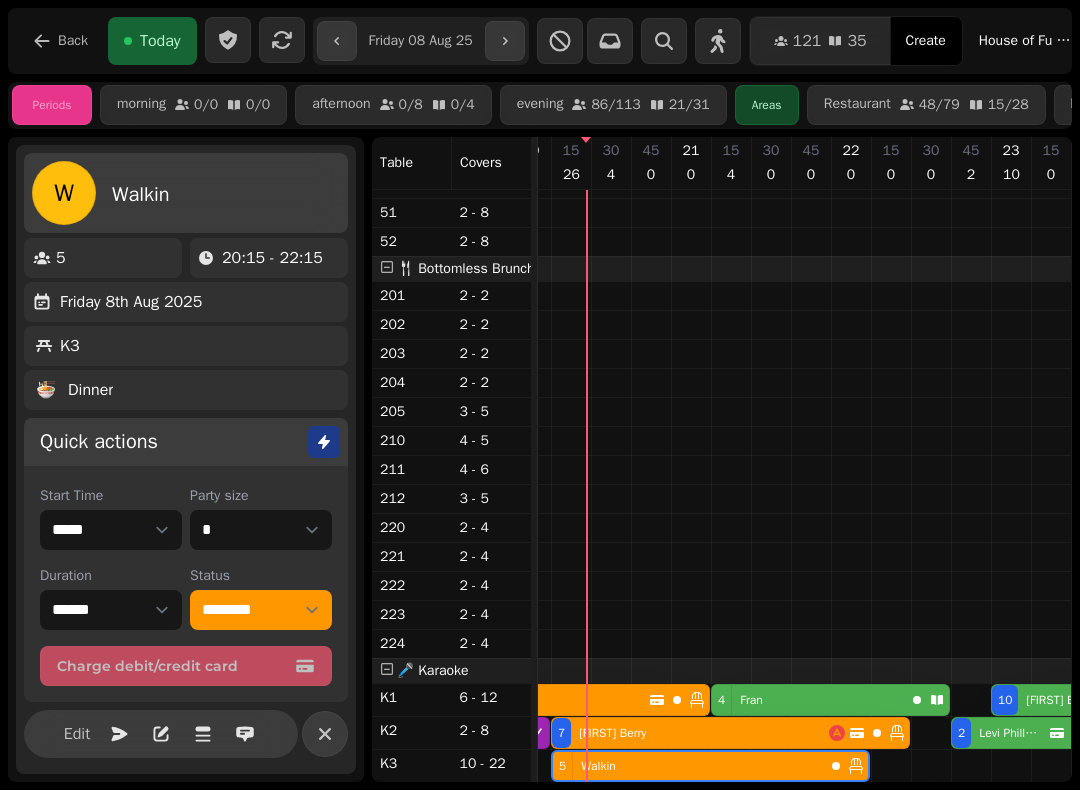 click 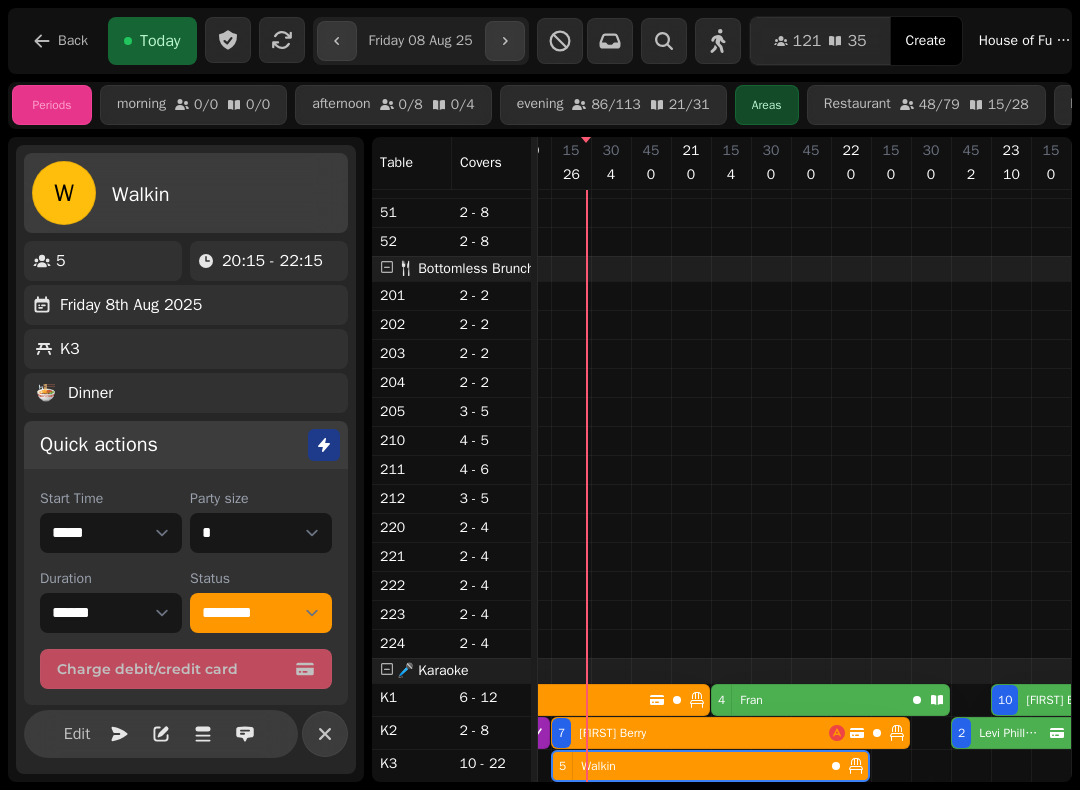 click on "Edit" at bounding box center [77, 734] 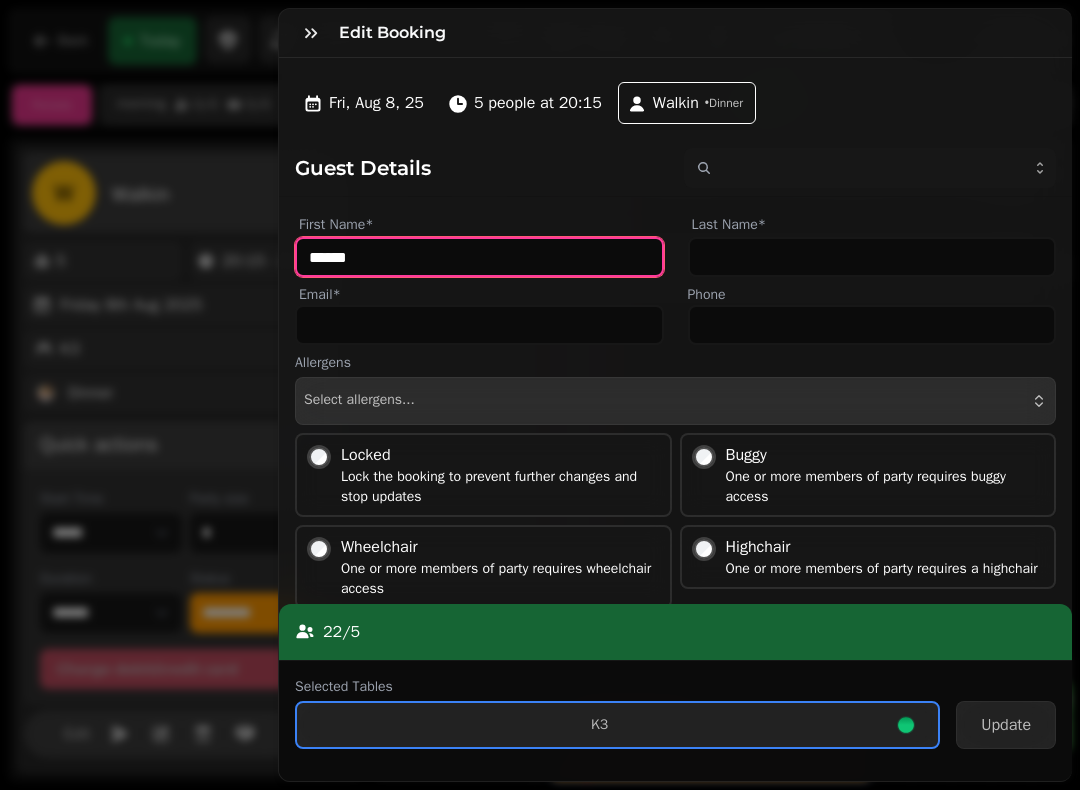 click on "******" at bounding box center [479, 257] 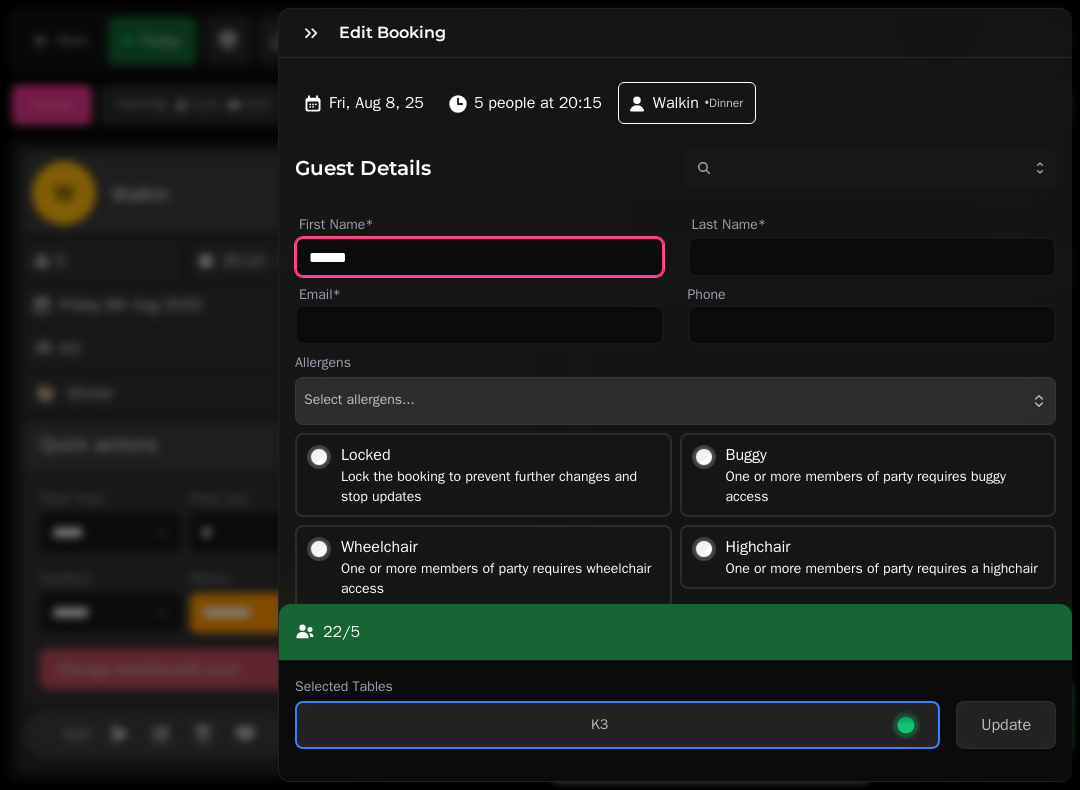 click on "******" at bounding box center (479, 257) 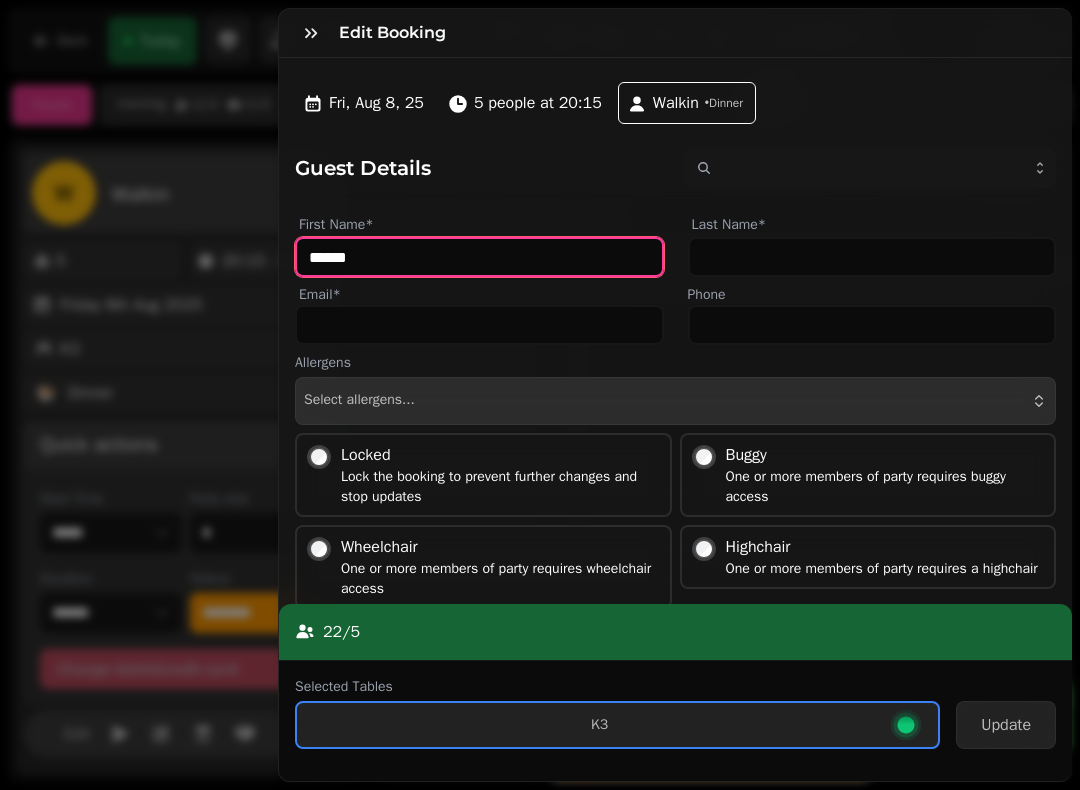 click on "******" at bounding box center [479, 257] 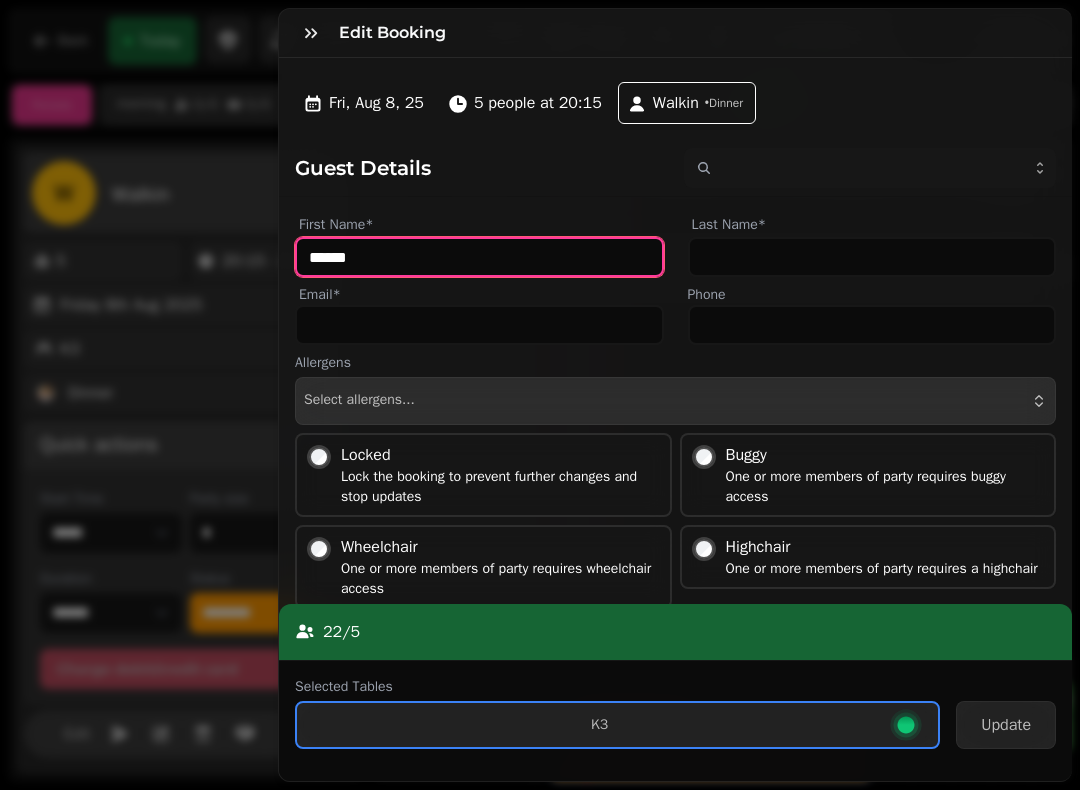 click on "******" at bounding box center [479, 257] 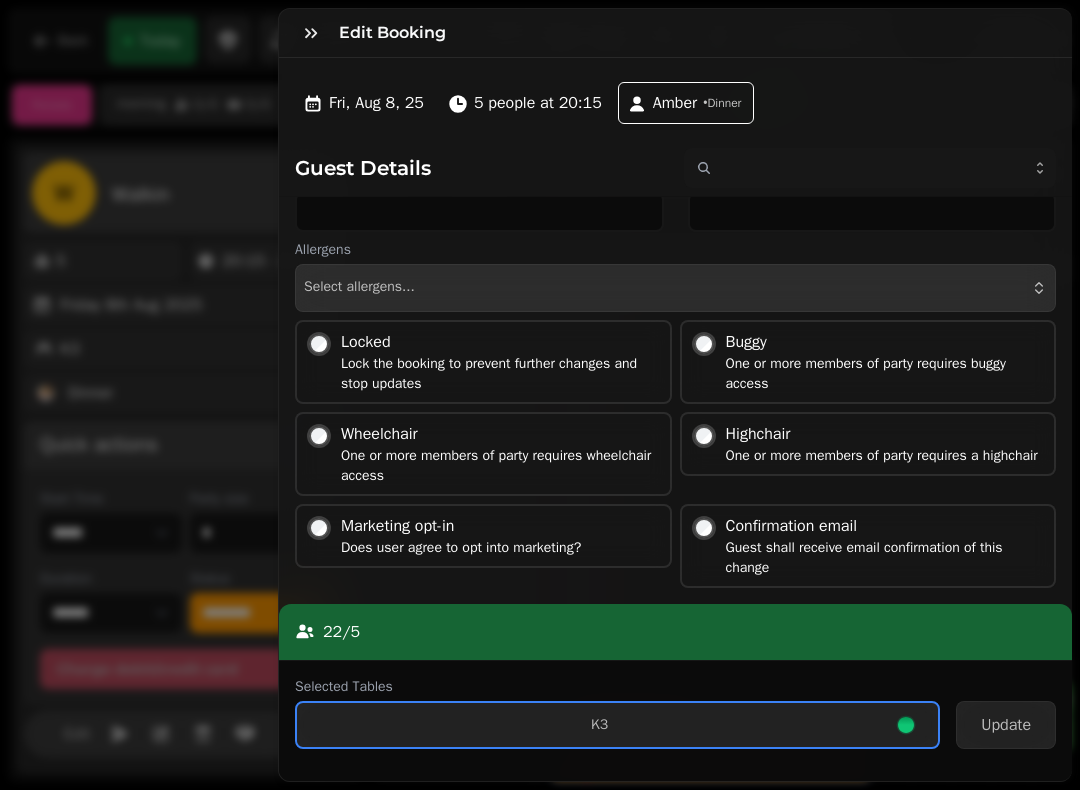 click on "Update" at bounding box center (1006, 725) 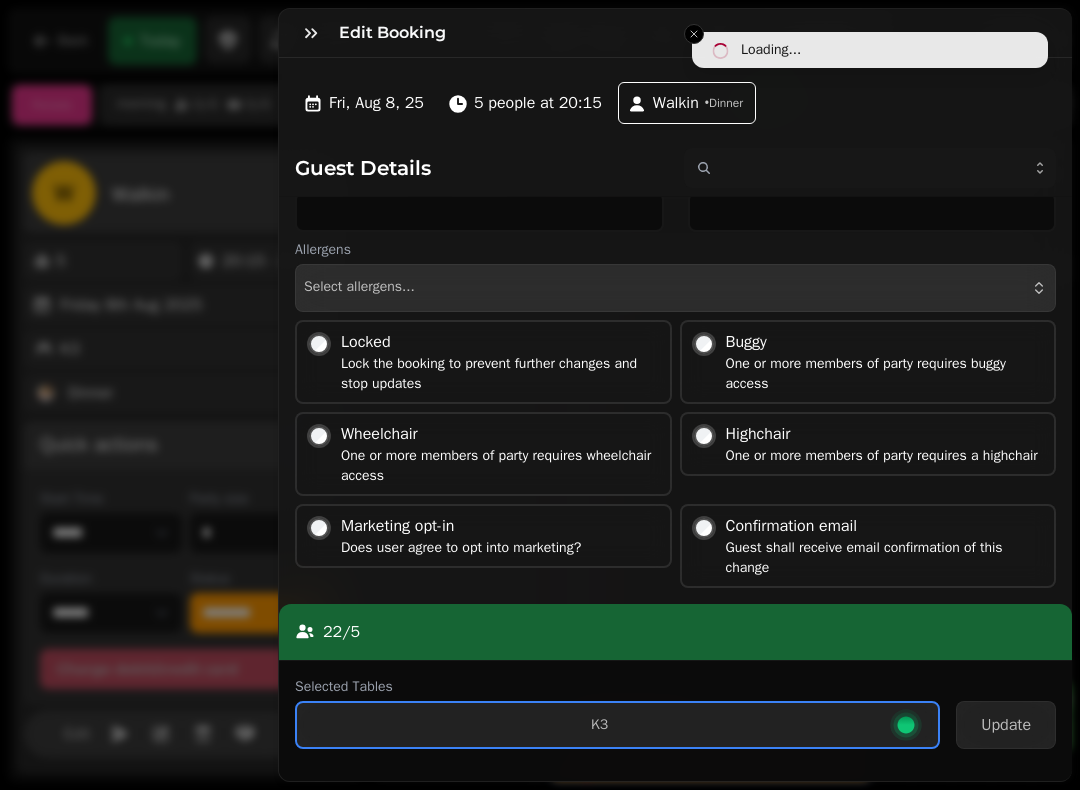 type on "*****" 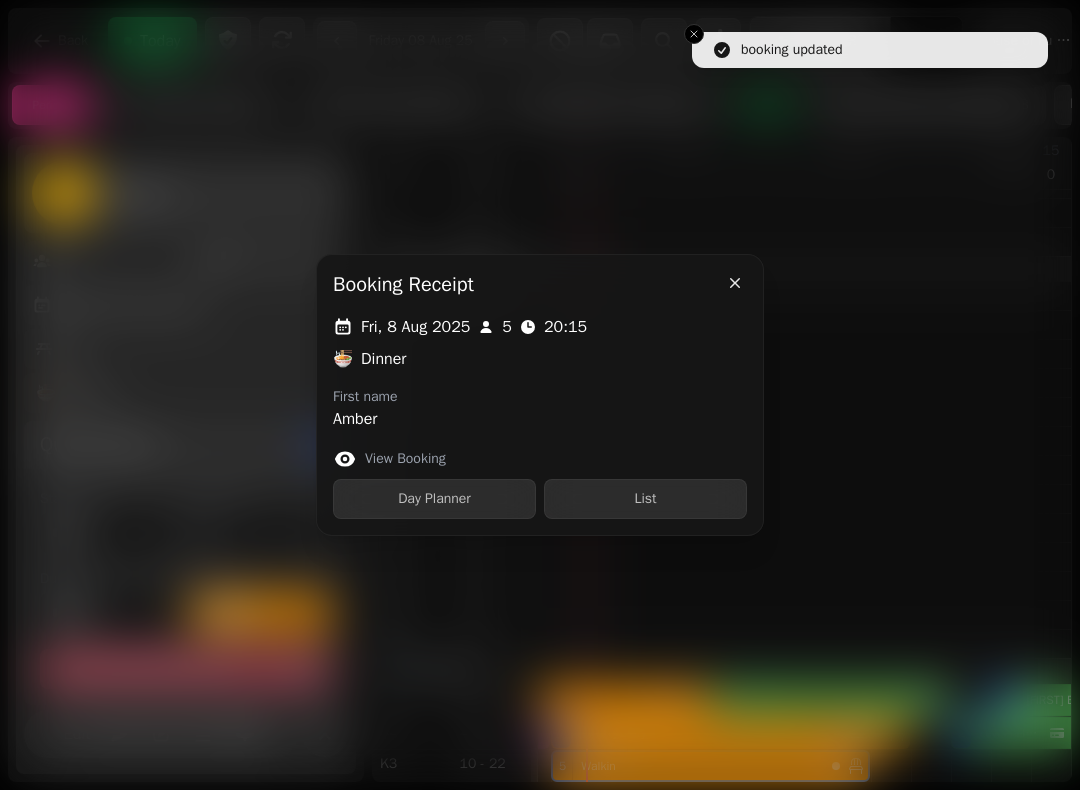 click 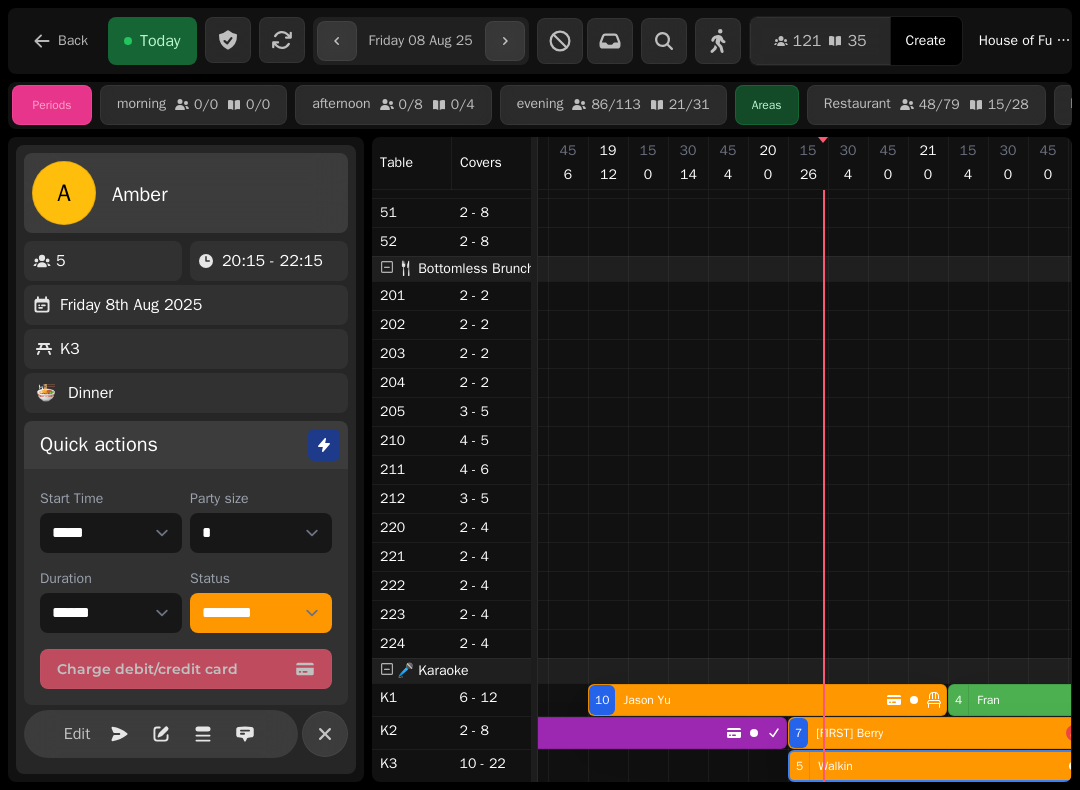 click on "Edit" at bounding box center [77, 734] 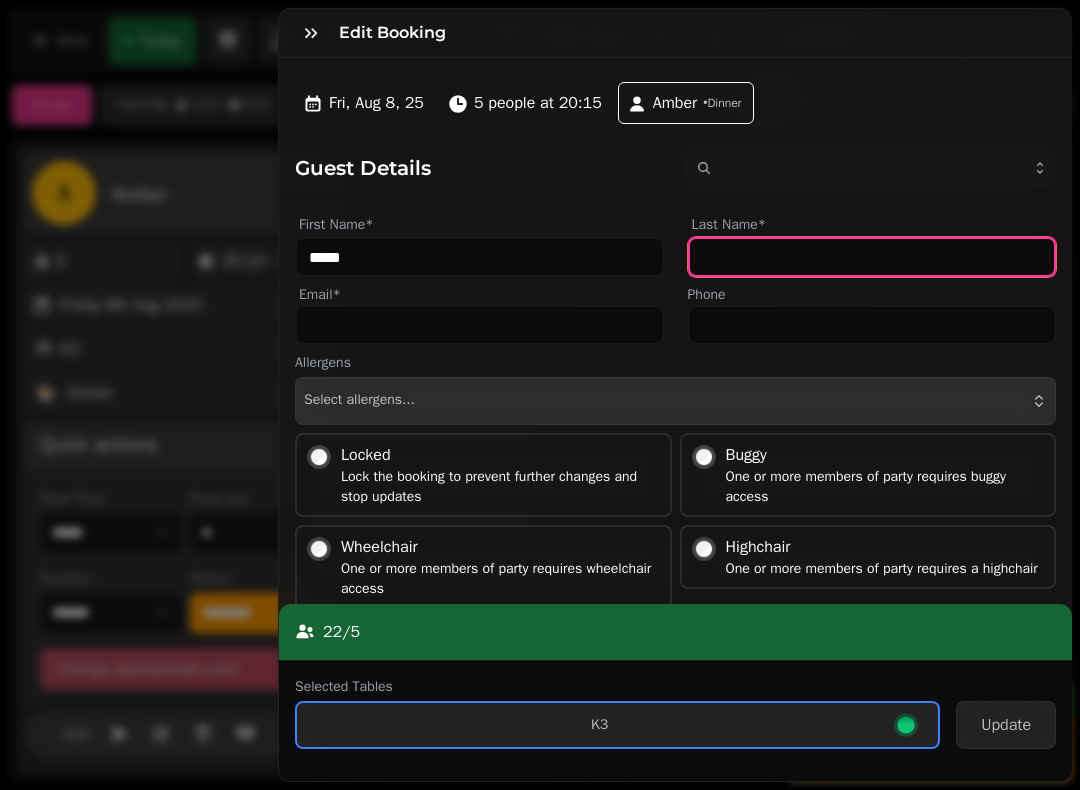 click on "Last Name*" at bounding box center [872, 257] 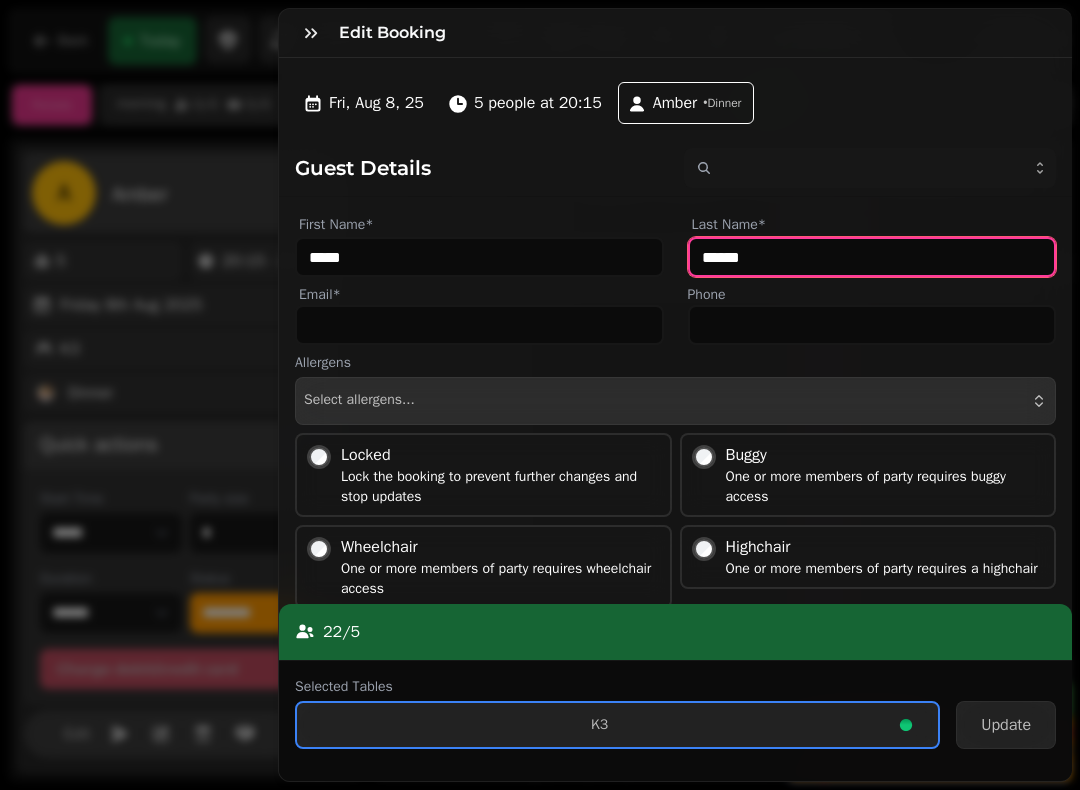 type on "******" 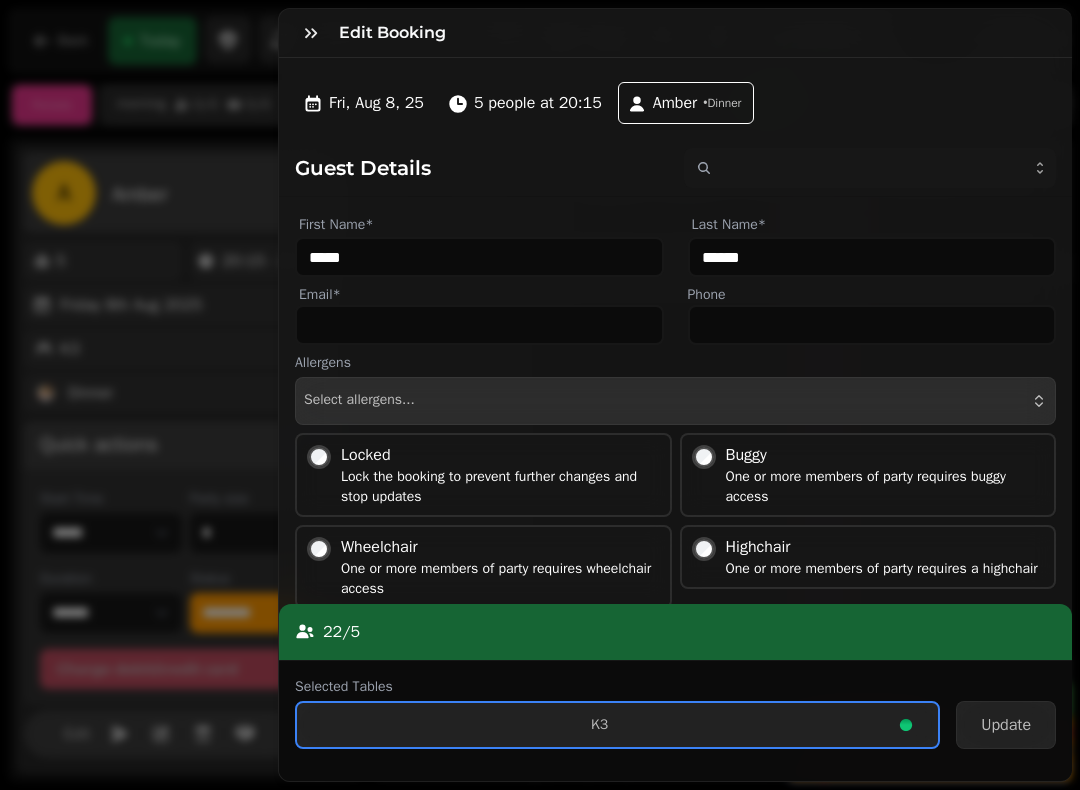 click on "Update" at bounding box center (1006, 725) 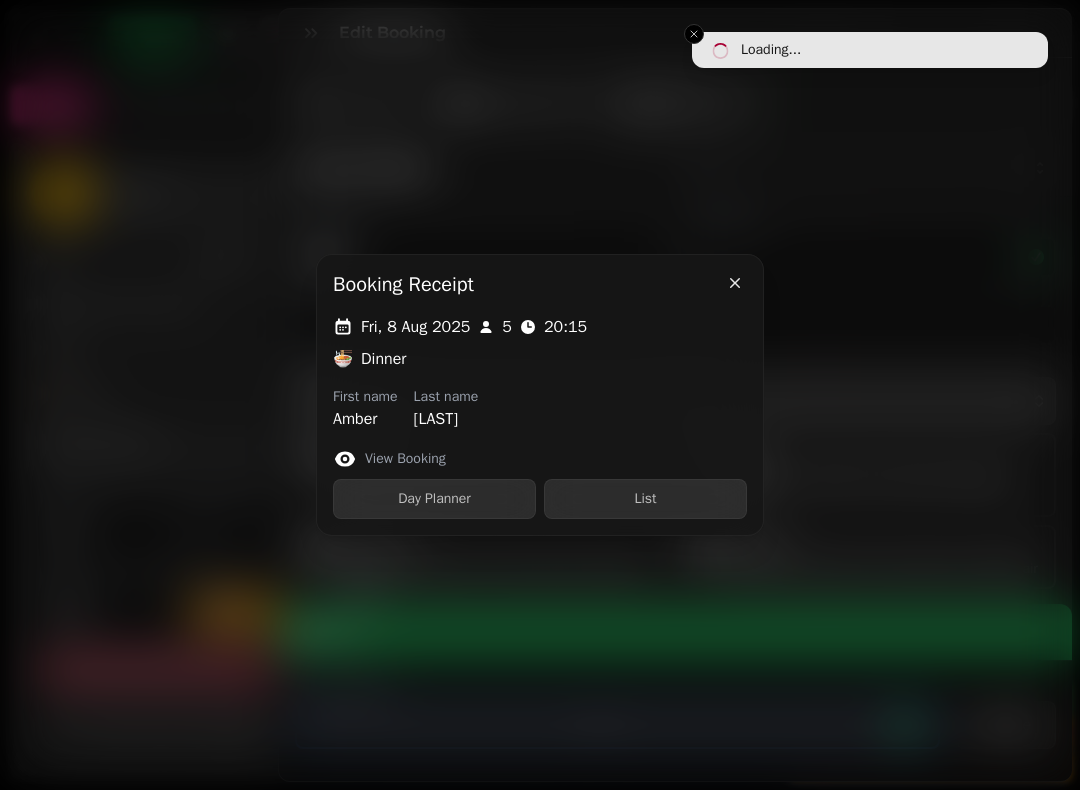type on "******" 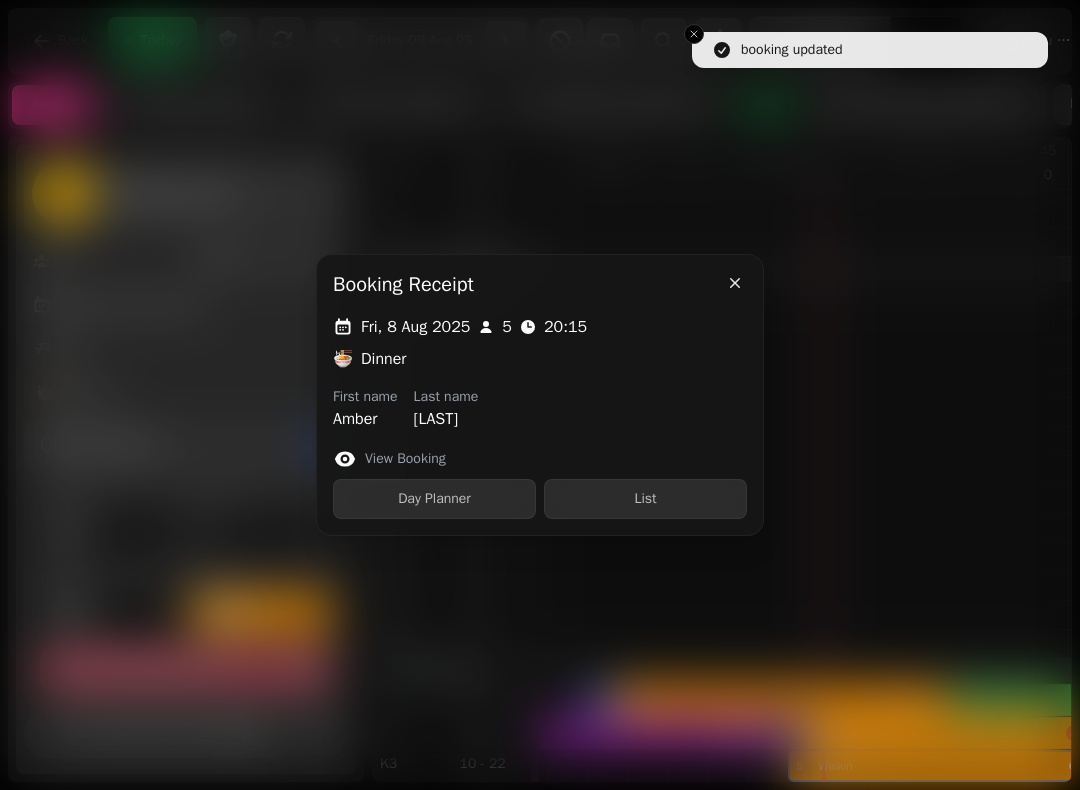 click 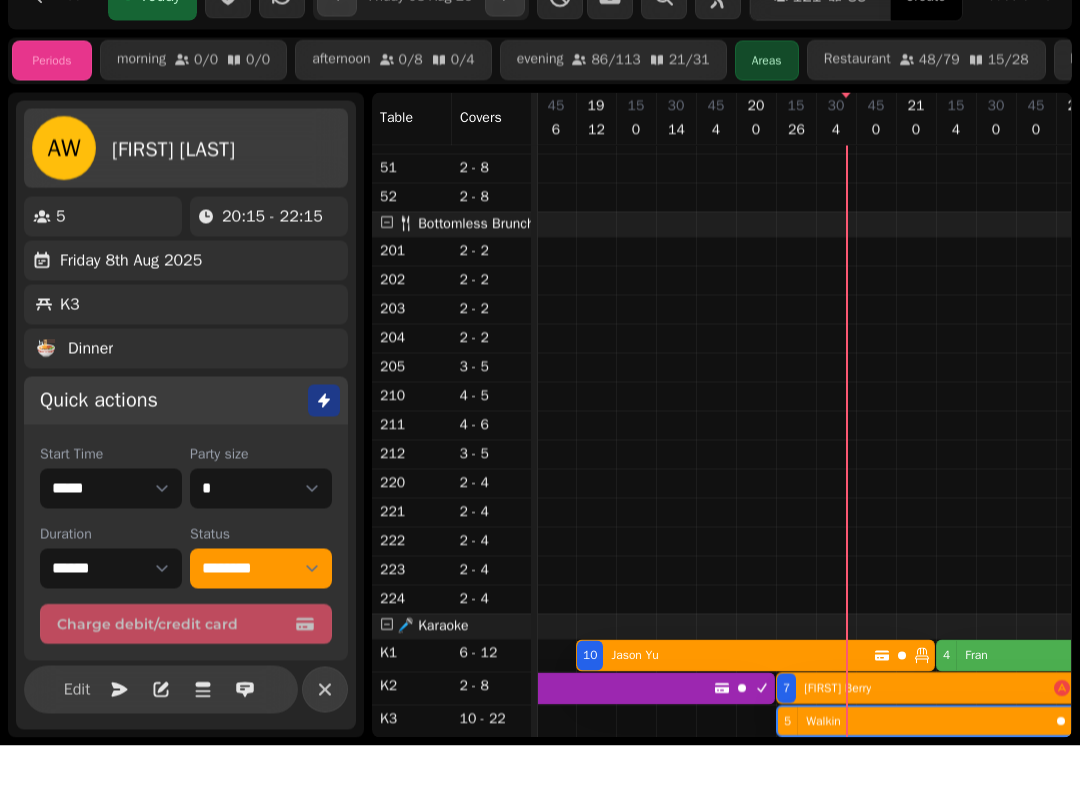 scroll, scrollTop: 1181, scrollLeft: 0, axis: vertical 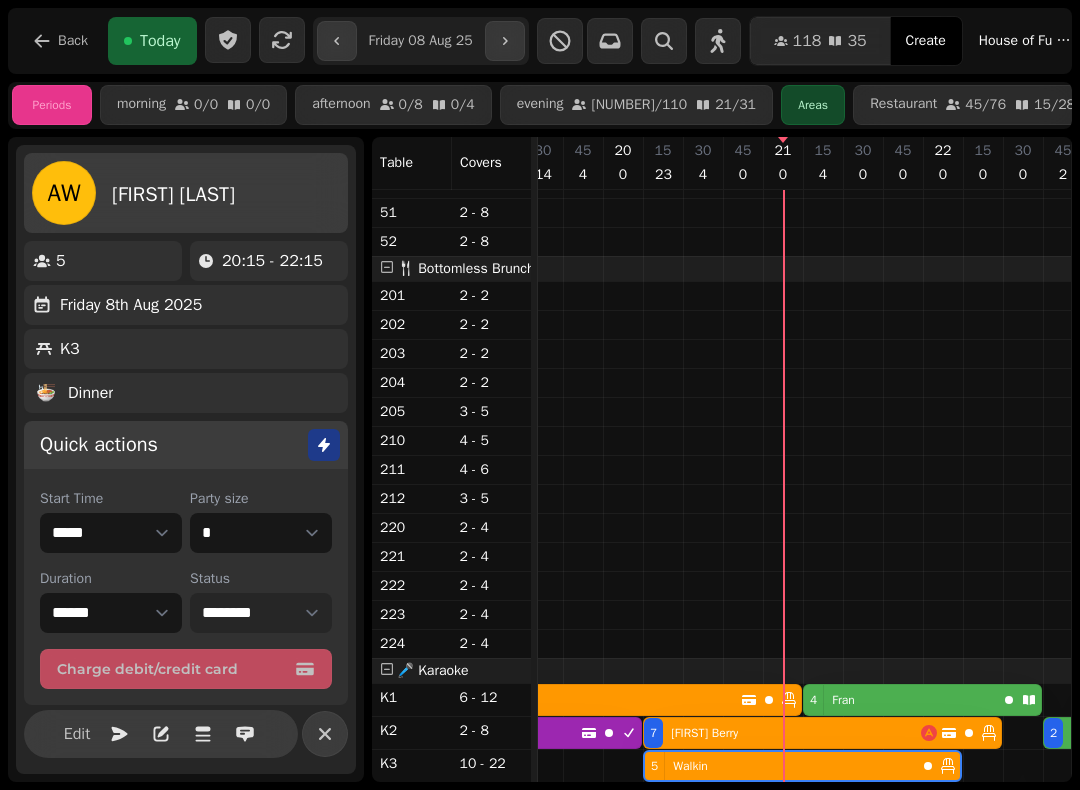 click on "**********" at bounding box center [261, 613] 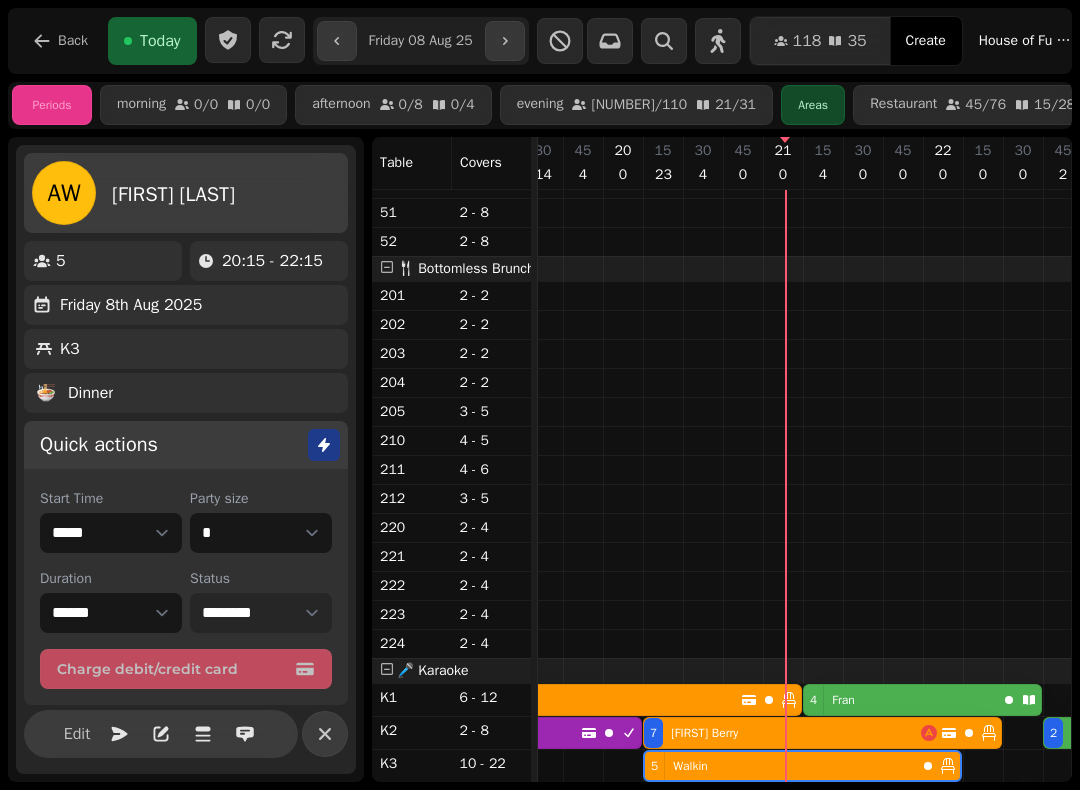 scroll, scrollTop: 1181, scrollLeft: 1254, axis: both 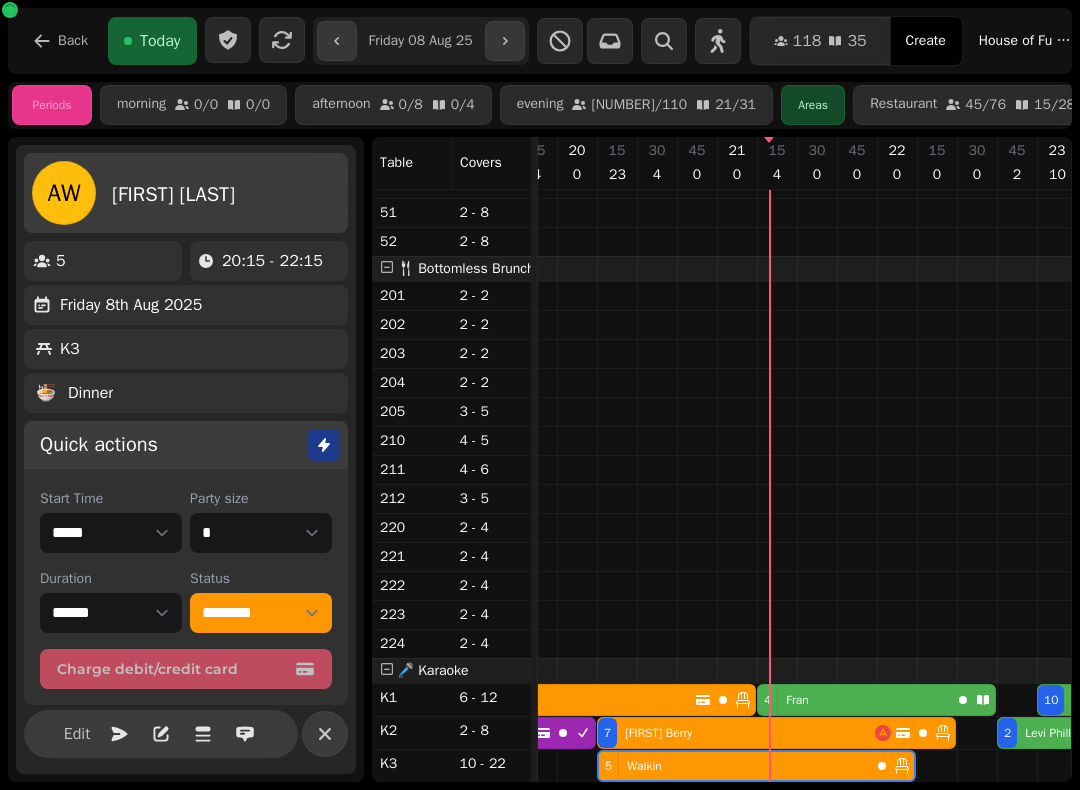 click on "4 Fran" at bounding box center (854, 700) 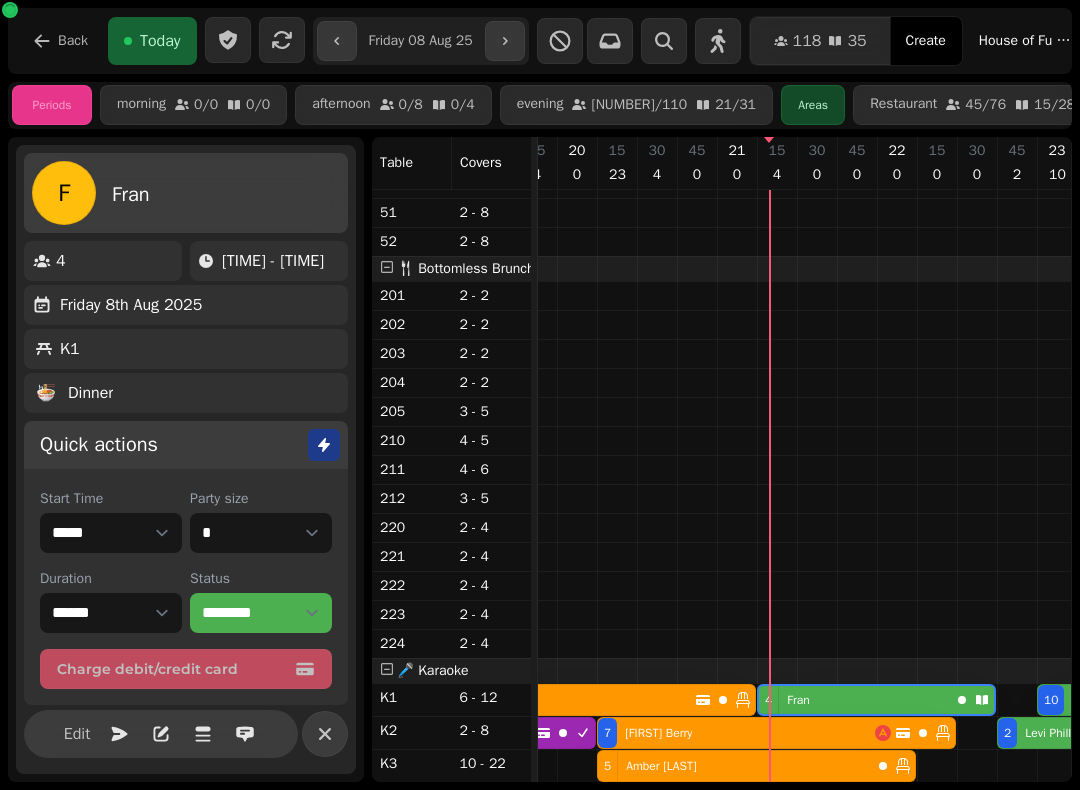 scroll, scrollTop: 0, scrollLeft: 1467, axis: horizontal 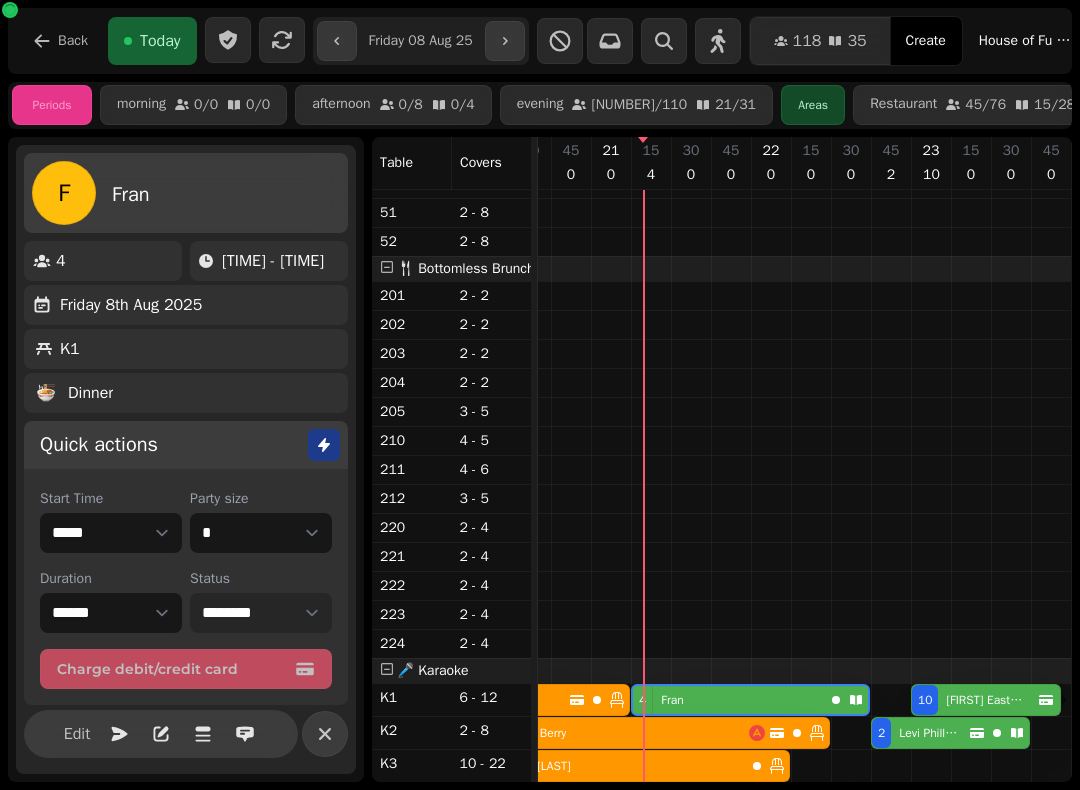 click on "**********" at bounding box center [261, 613] 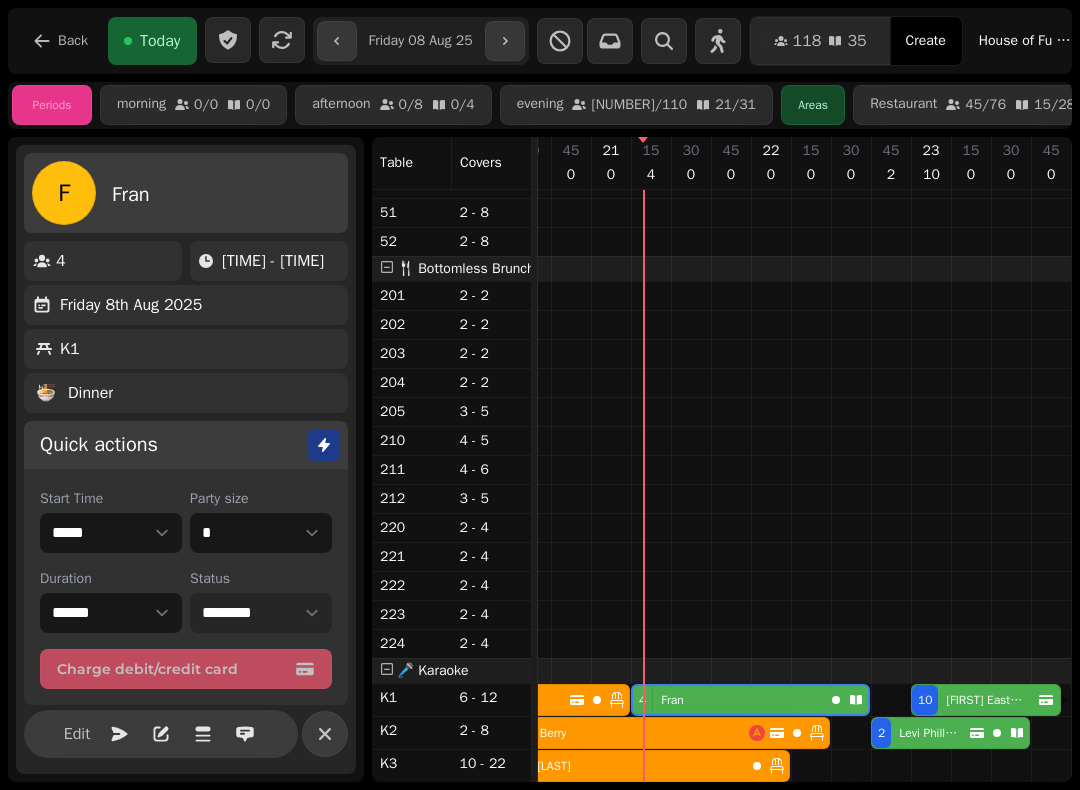 select on "******" 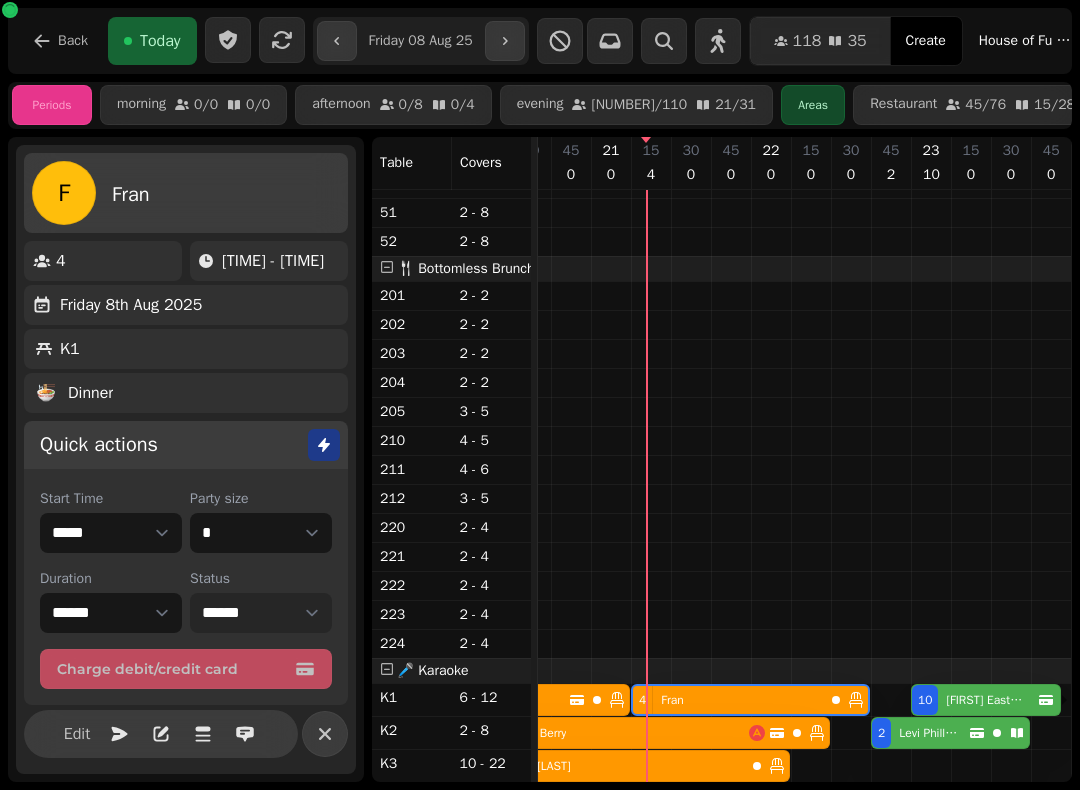 scroll, scrollTop: 1181, scrollLeft: 0, axis: vertical 